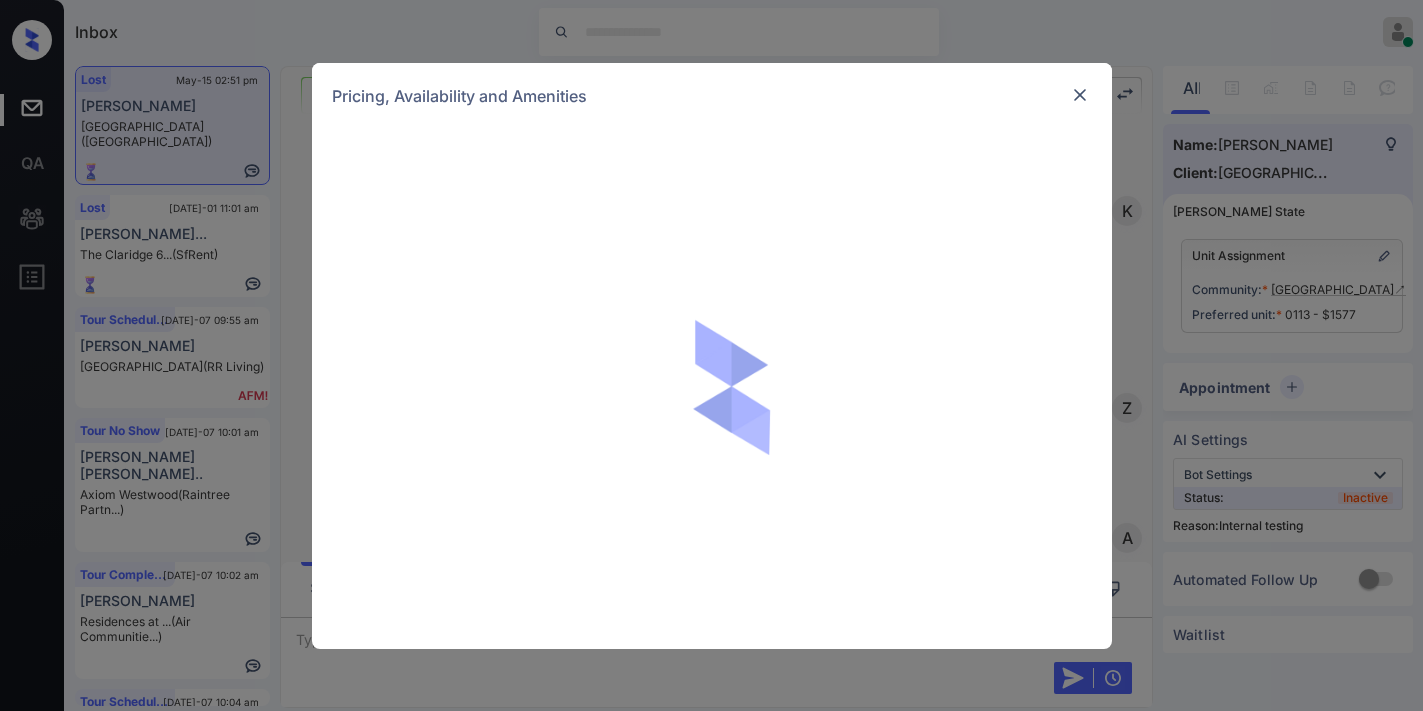 scroll, scrollTop: 0, scrollLeft: 0, axis: both 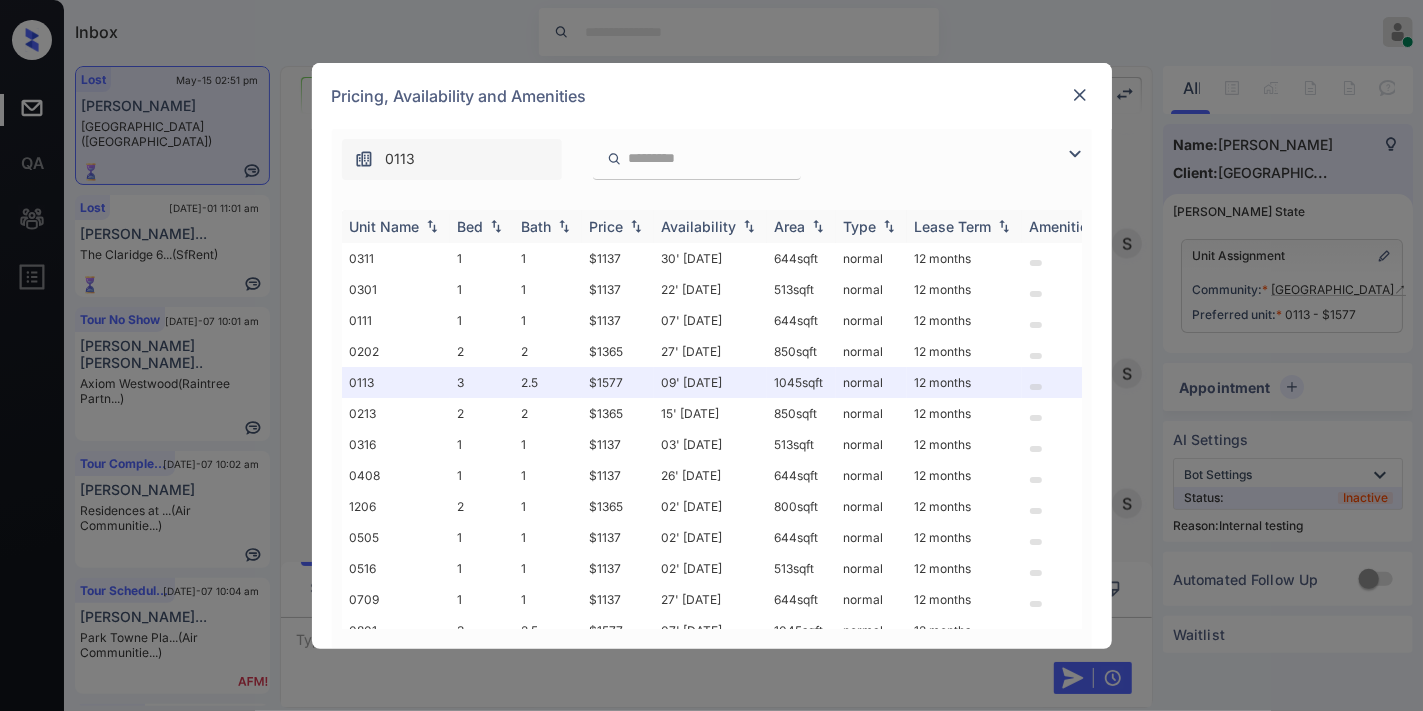 click on "Price" at bounding box center [607, 226] 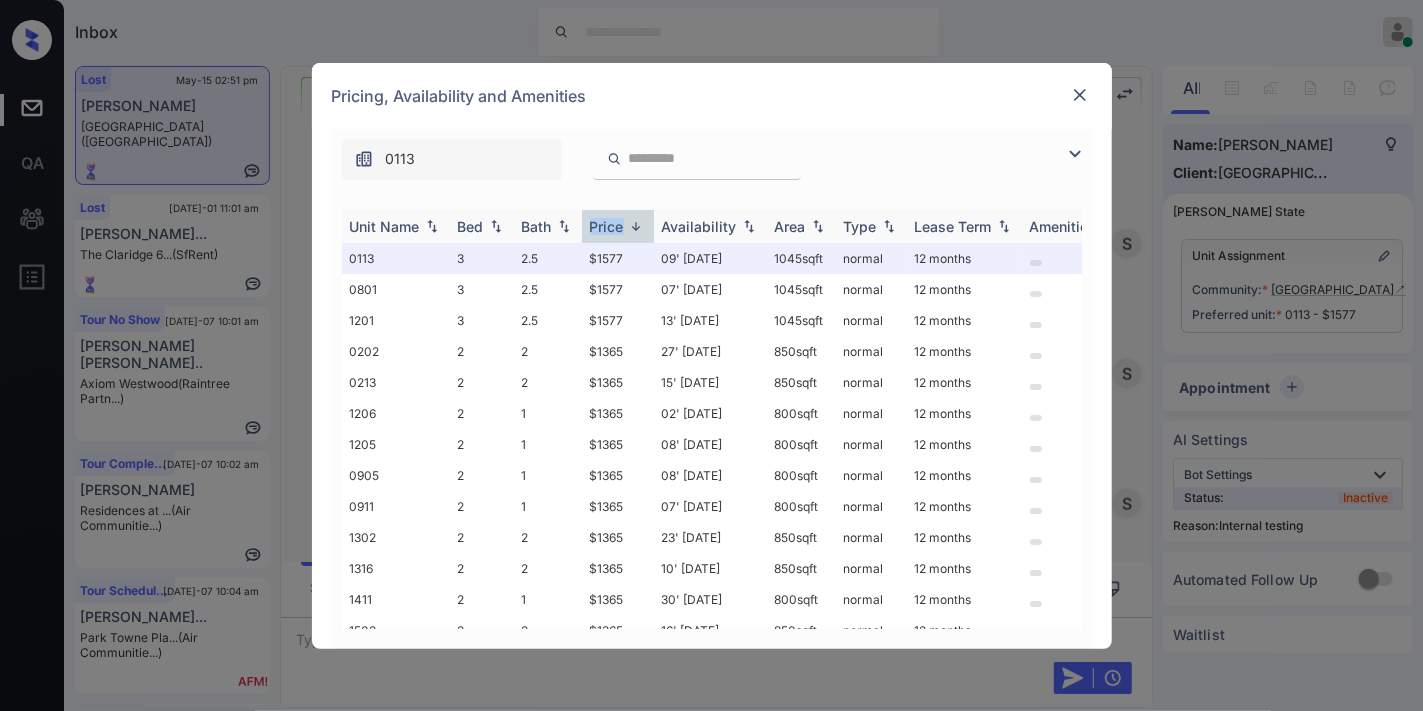 click on "Price" at bounding box center (607, 226) 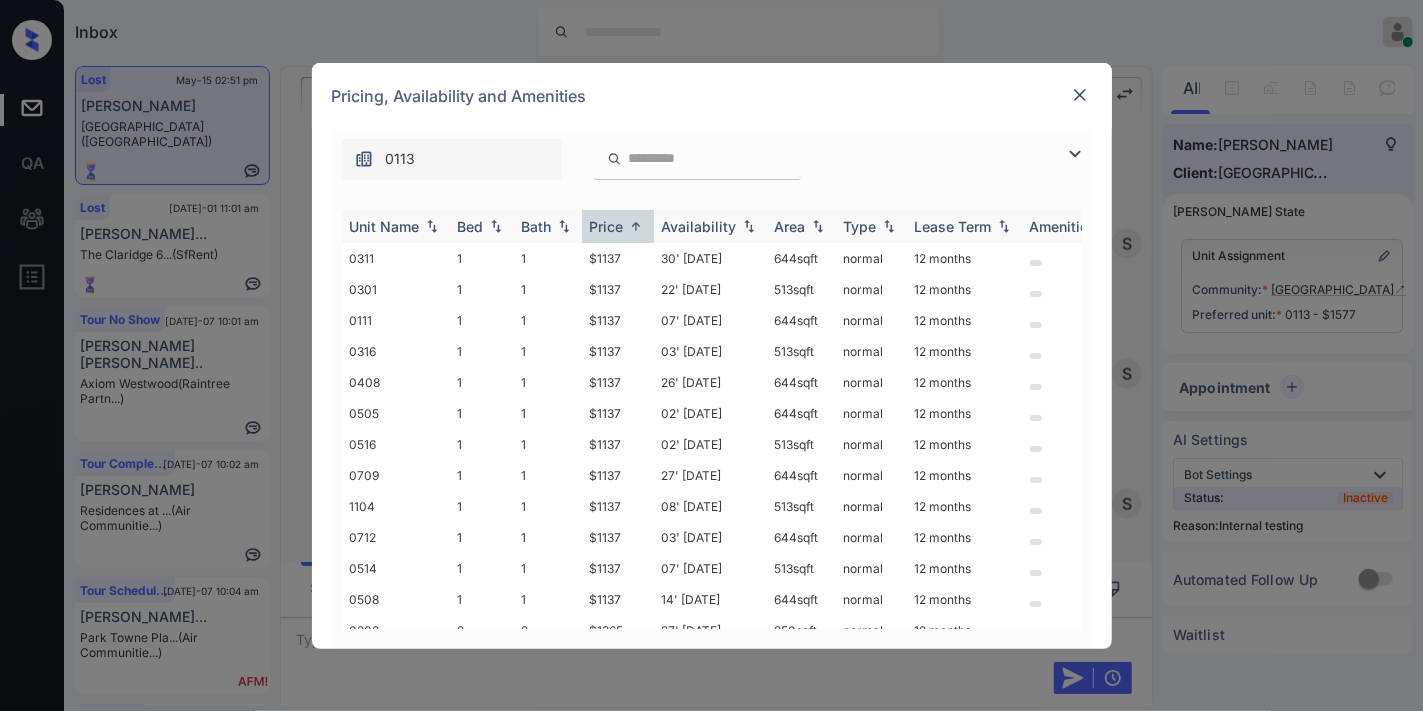 click on "Bed" at bounding box center (482, 226) 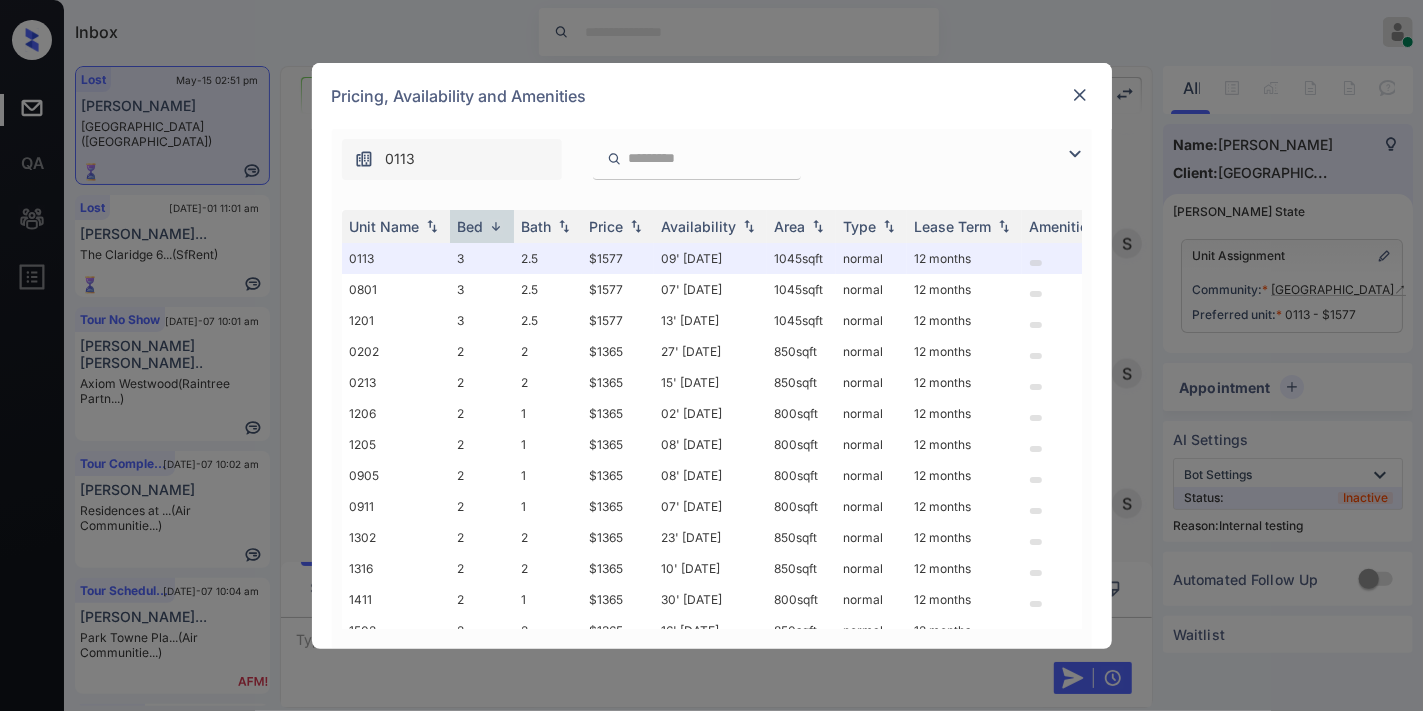 click at bounding box center [1080, 95] 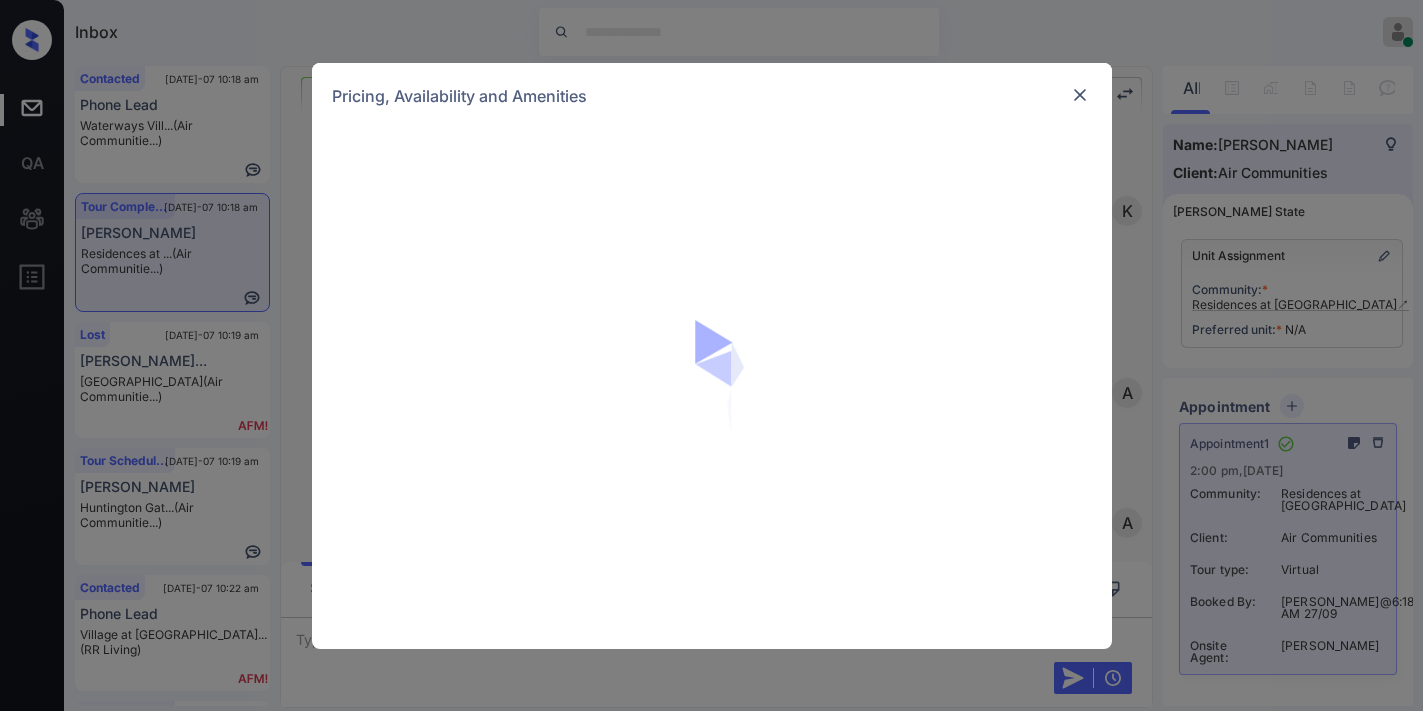 scroll, scrollTop: 0, scrollLeft: 0, axis: both 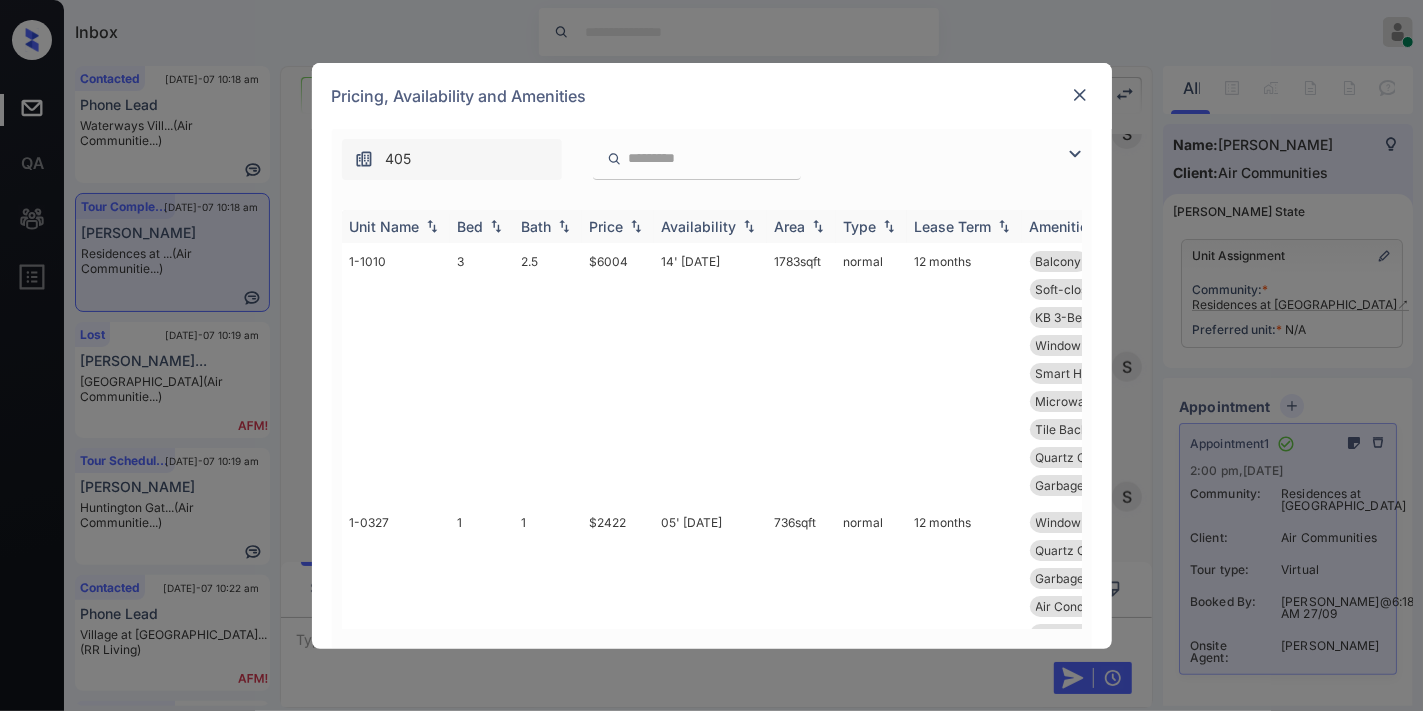 click at bounding box center (636, 226) 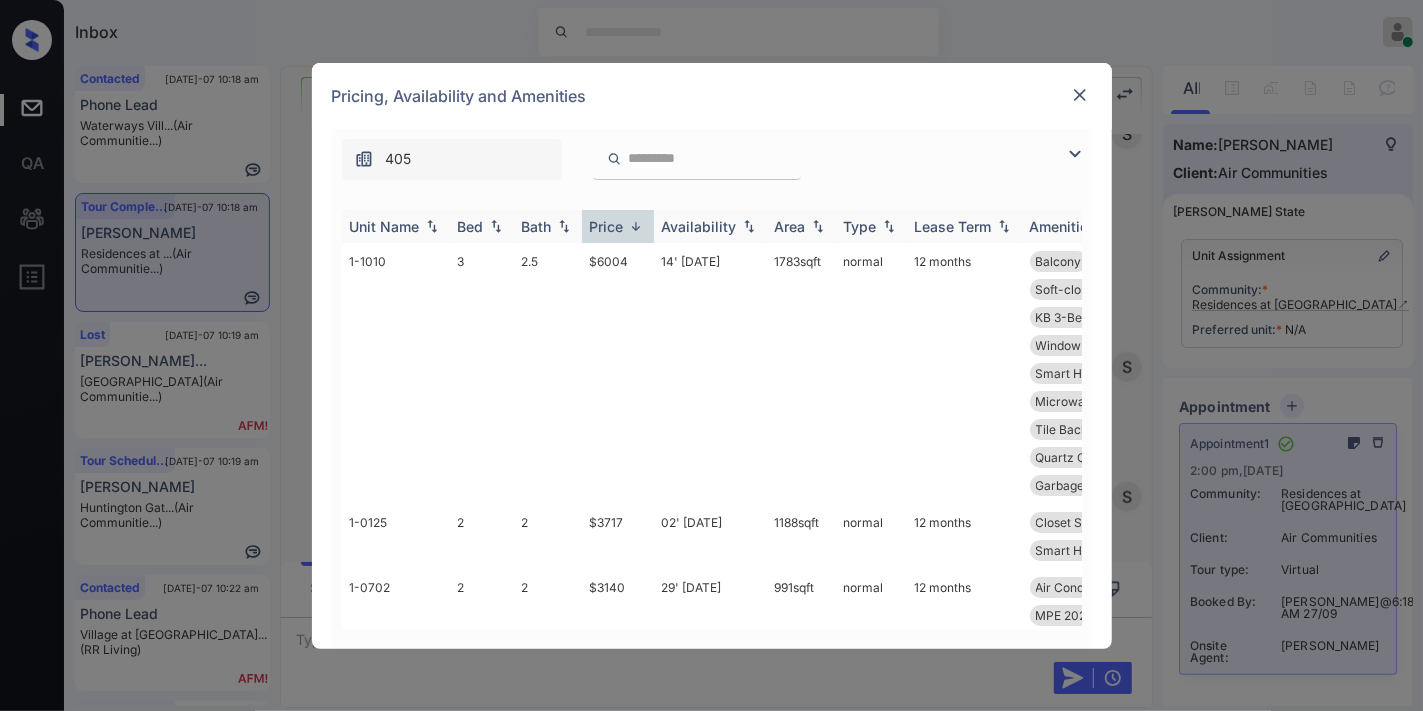 click at bounding box center (636, 226) 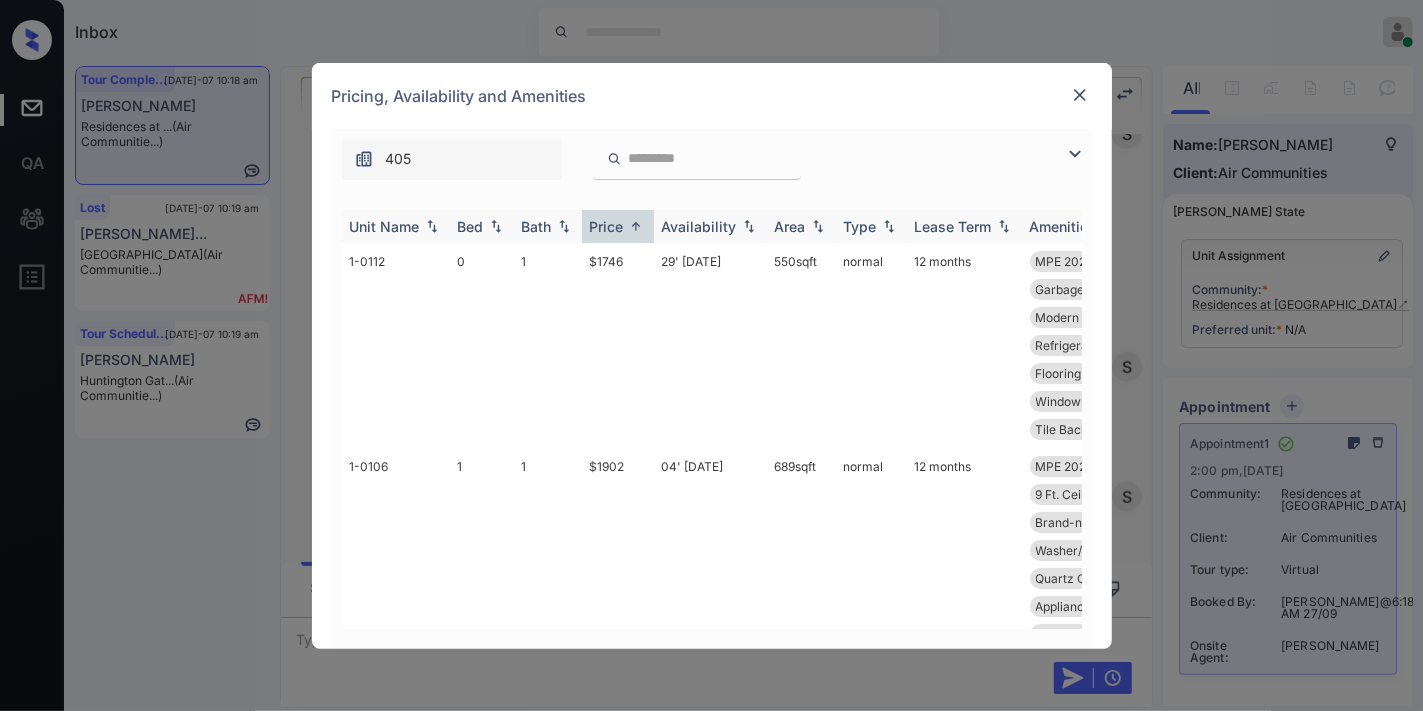 click on "Unit Name" at bounding box center [396, 226] 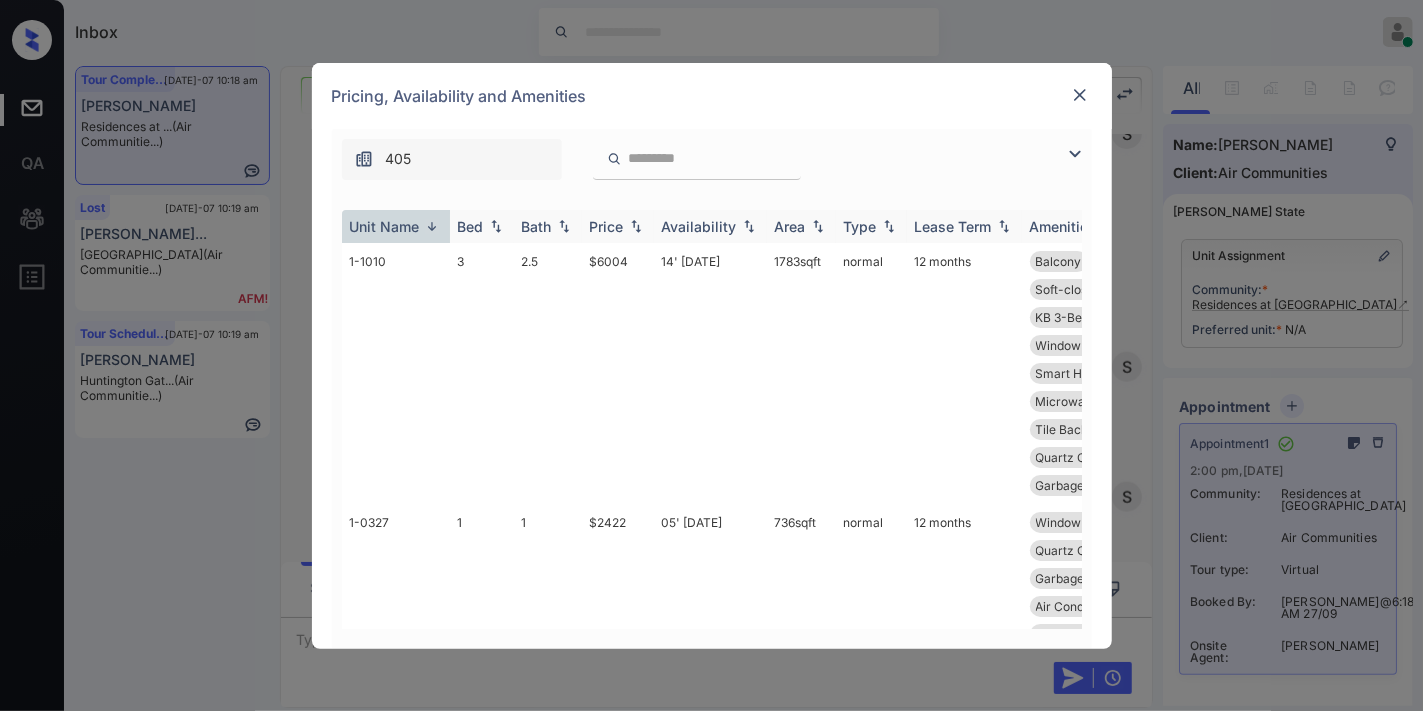 click on "Unit Name" at bounding box center (385, 226) 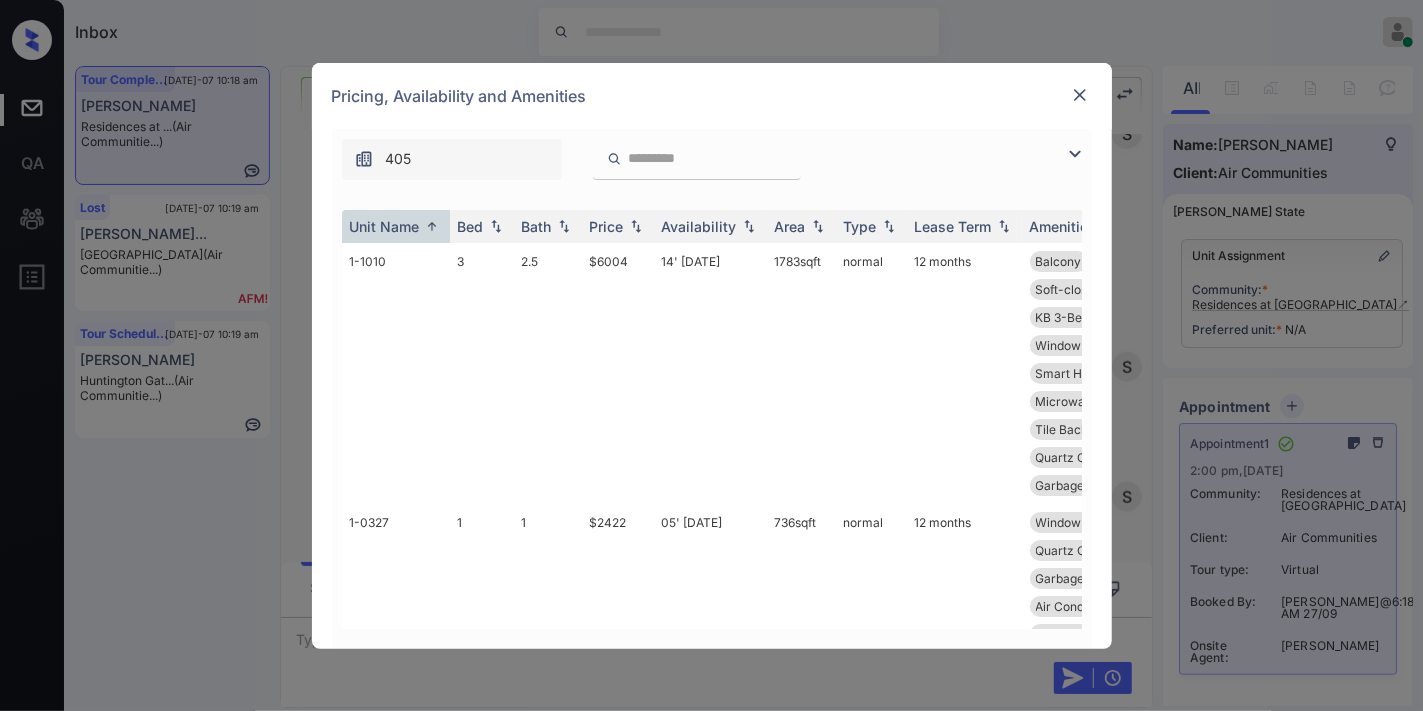 click on "**********" at bounding box center [711, 355] 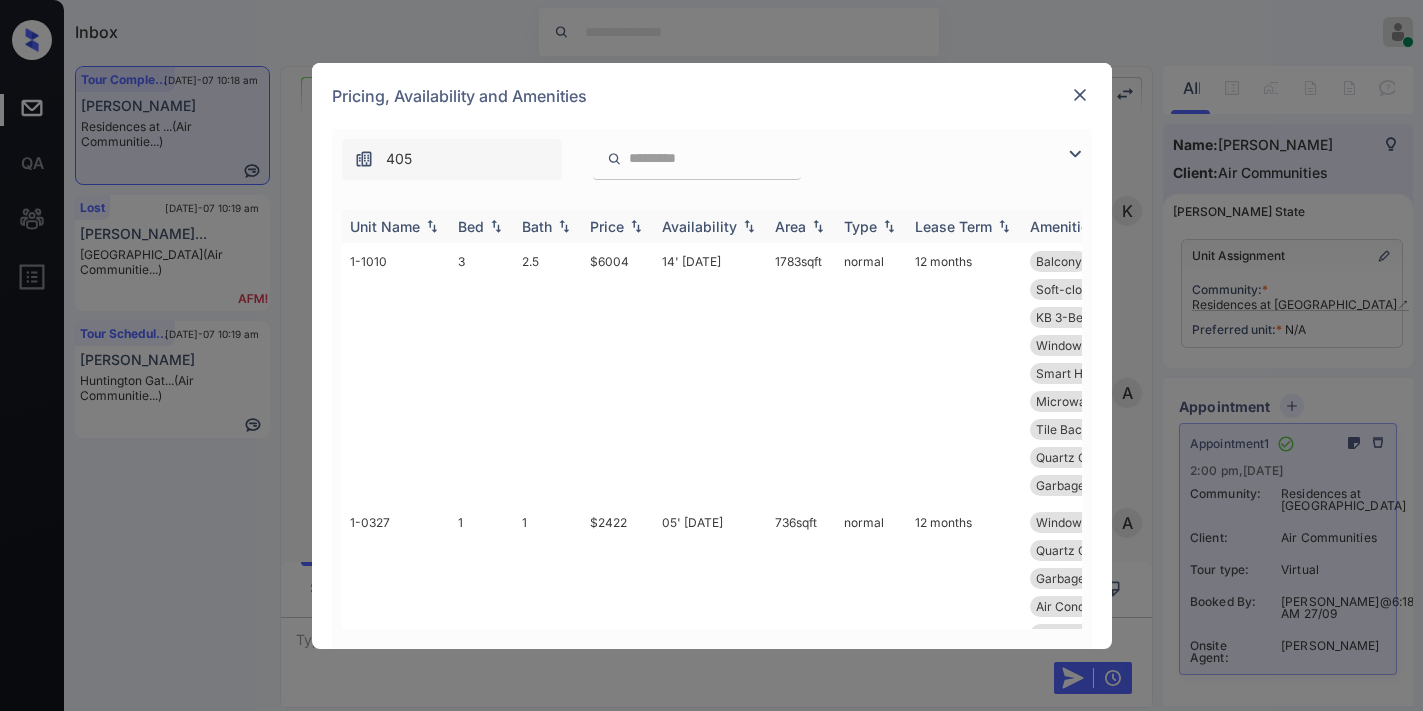 scroll, scrollTop: 0, scrollLeft: 0, axis: both 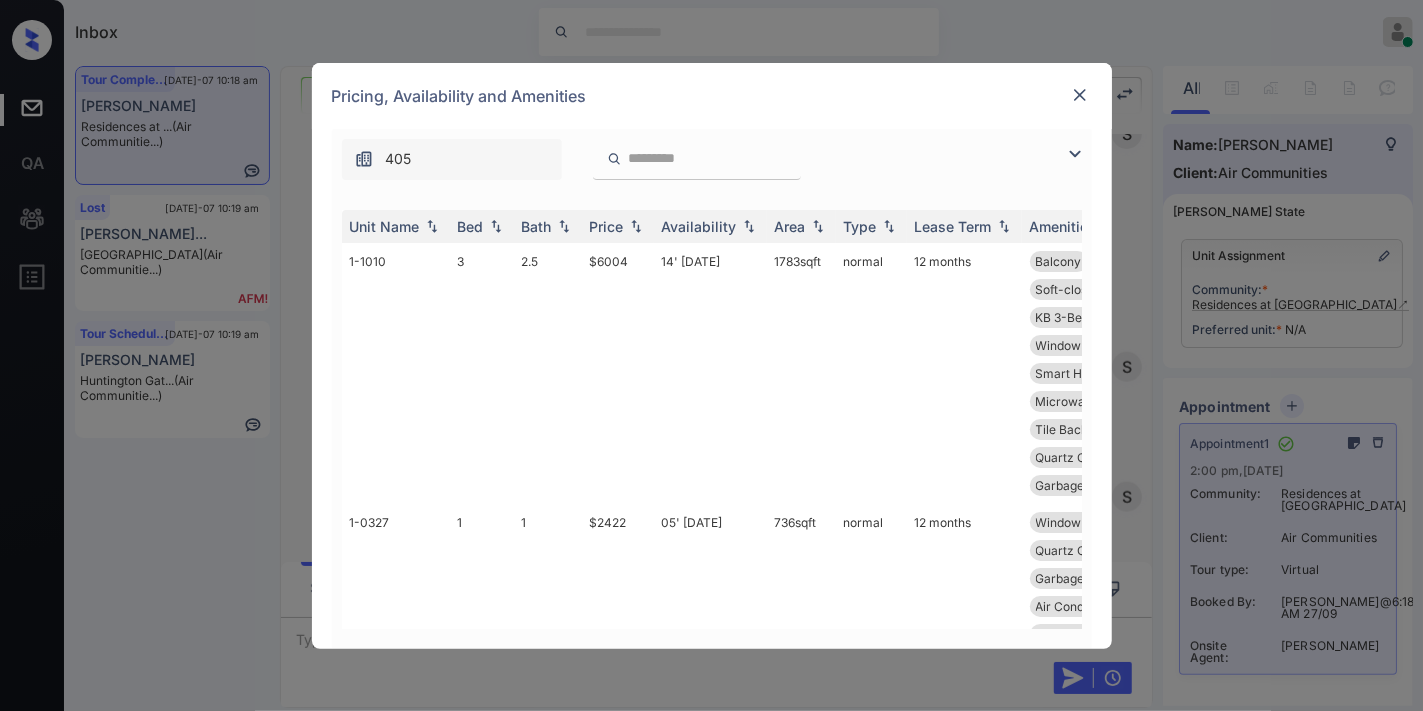 click at bounding box center (709, 158) 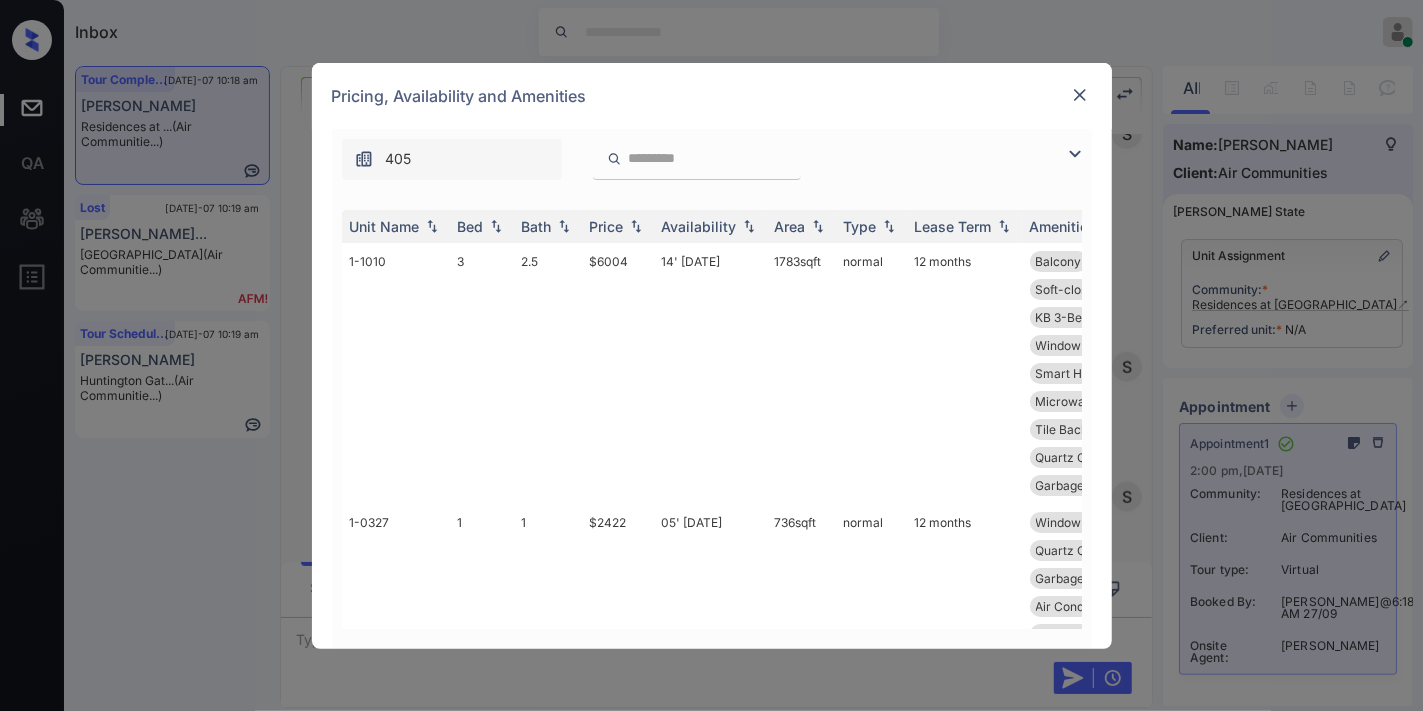 type on "*" 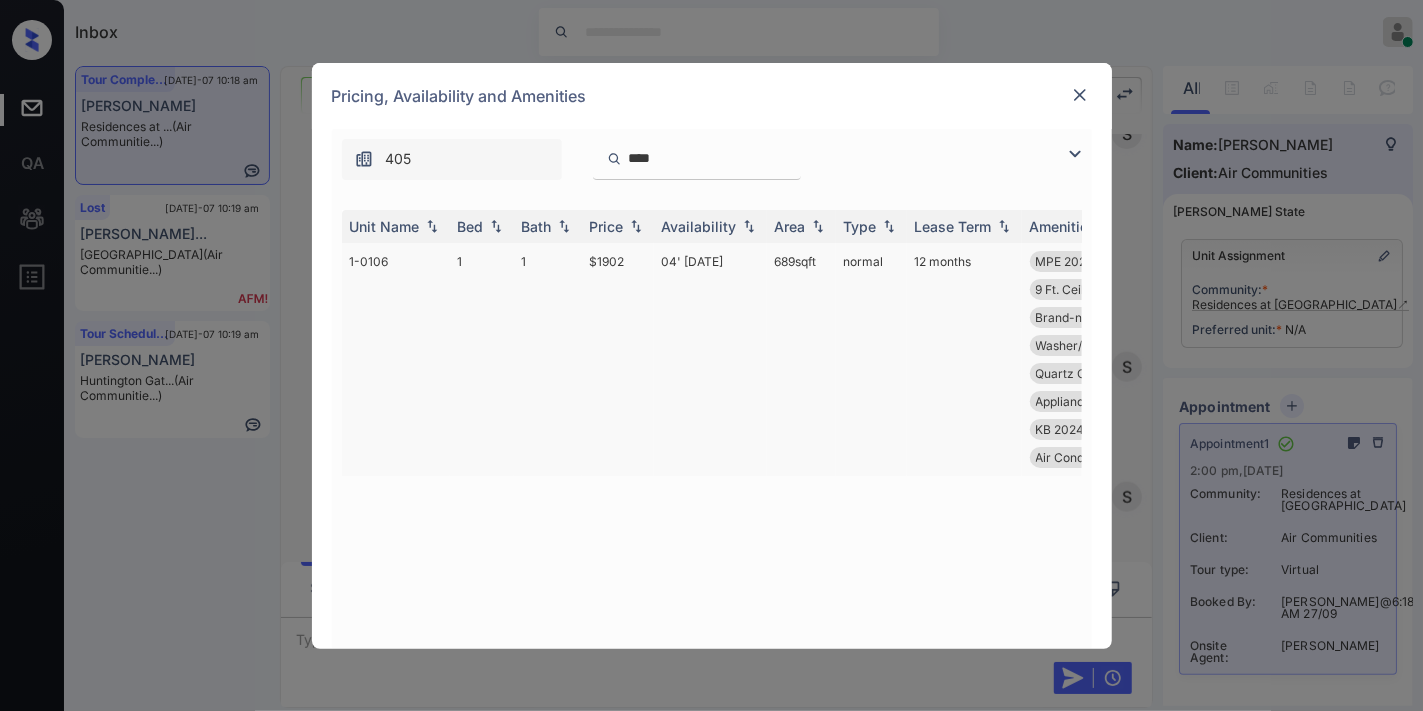 type on "****" 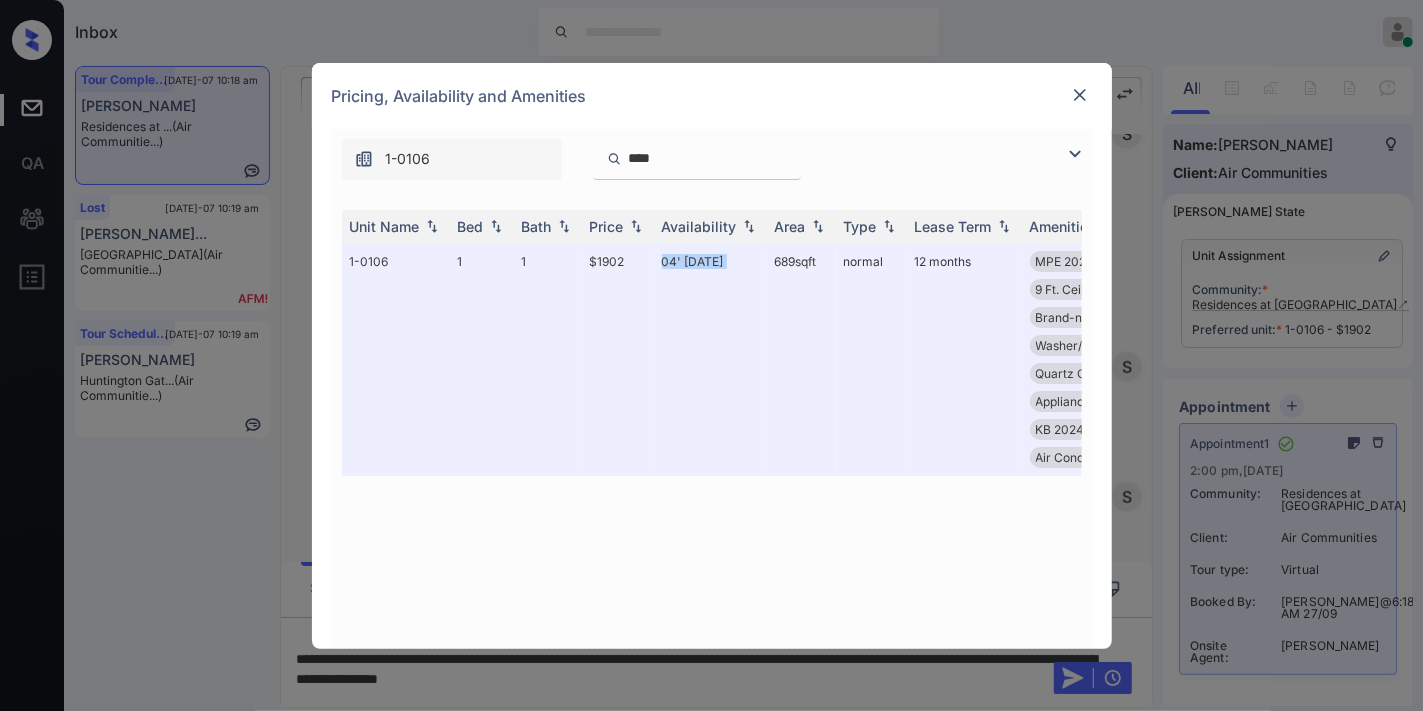 click at bounding box center [1080, 95] 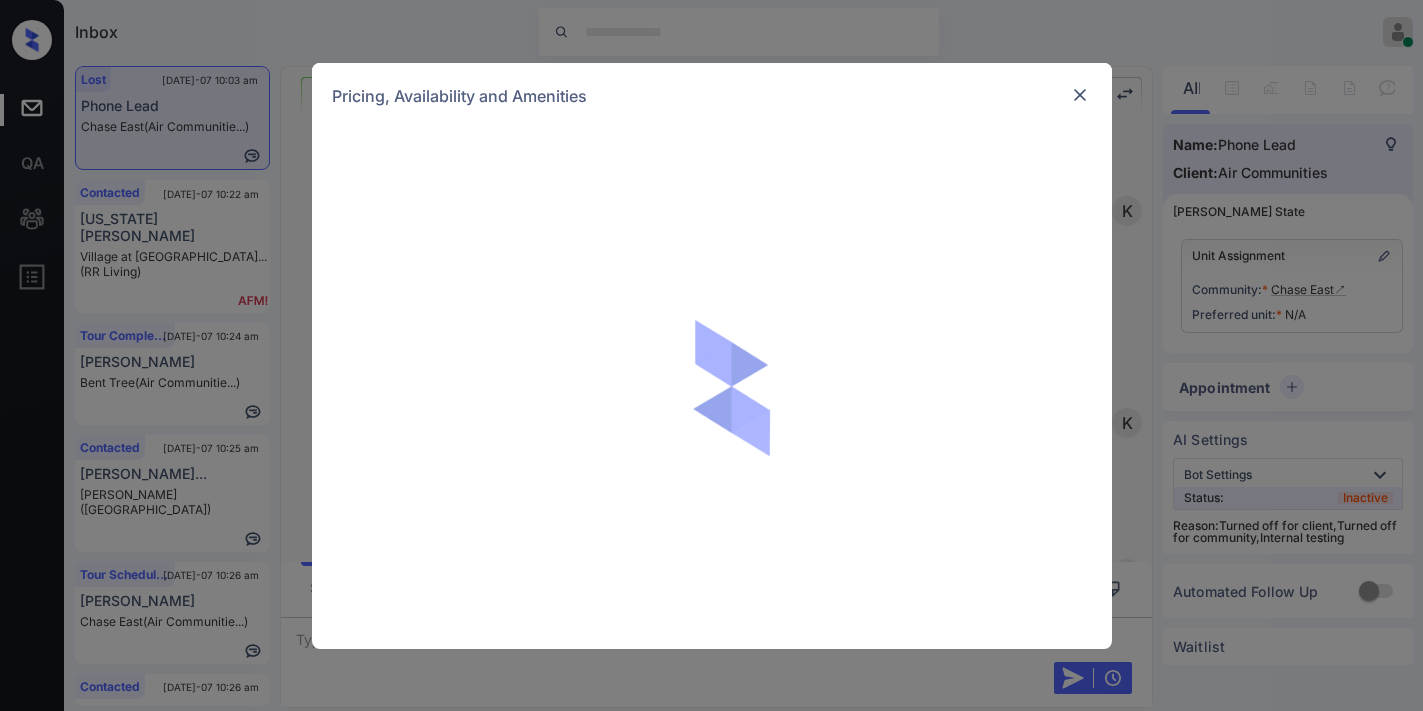 scroll, scrollTop: 0, scrollLeft: 0, axis: both 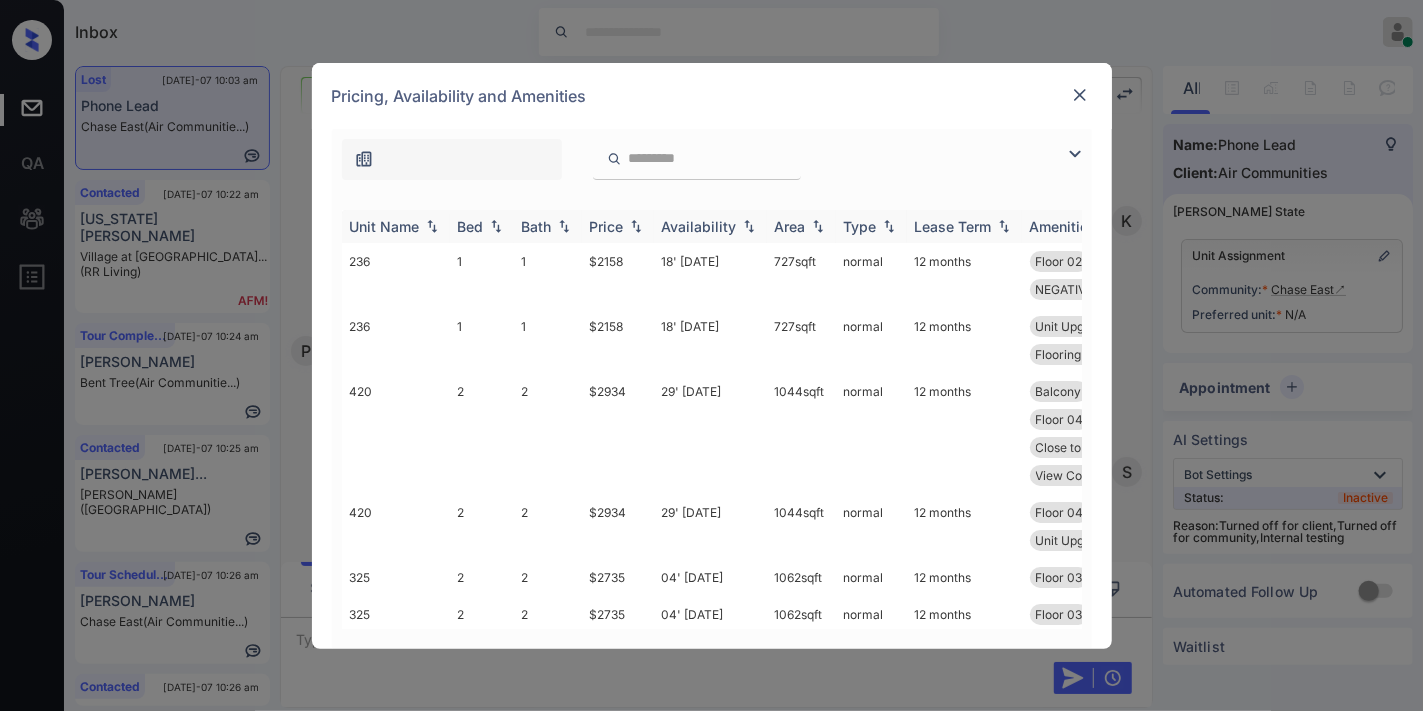 click on "Price" at bounding box center (607, 226) 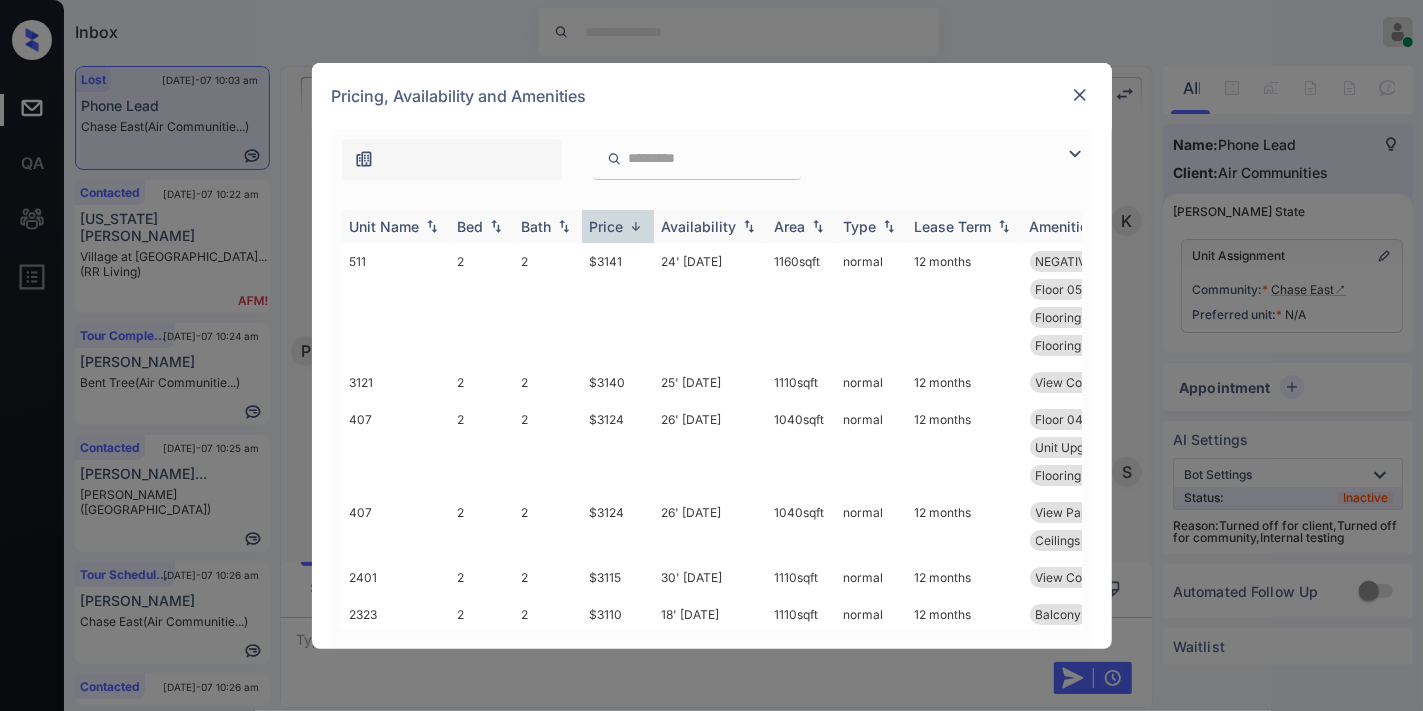 click on "Price" at bounding box center [607, 226] 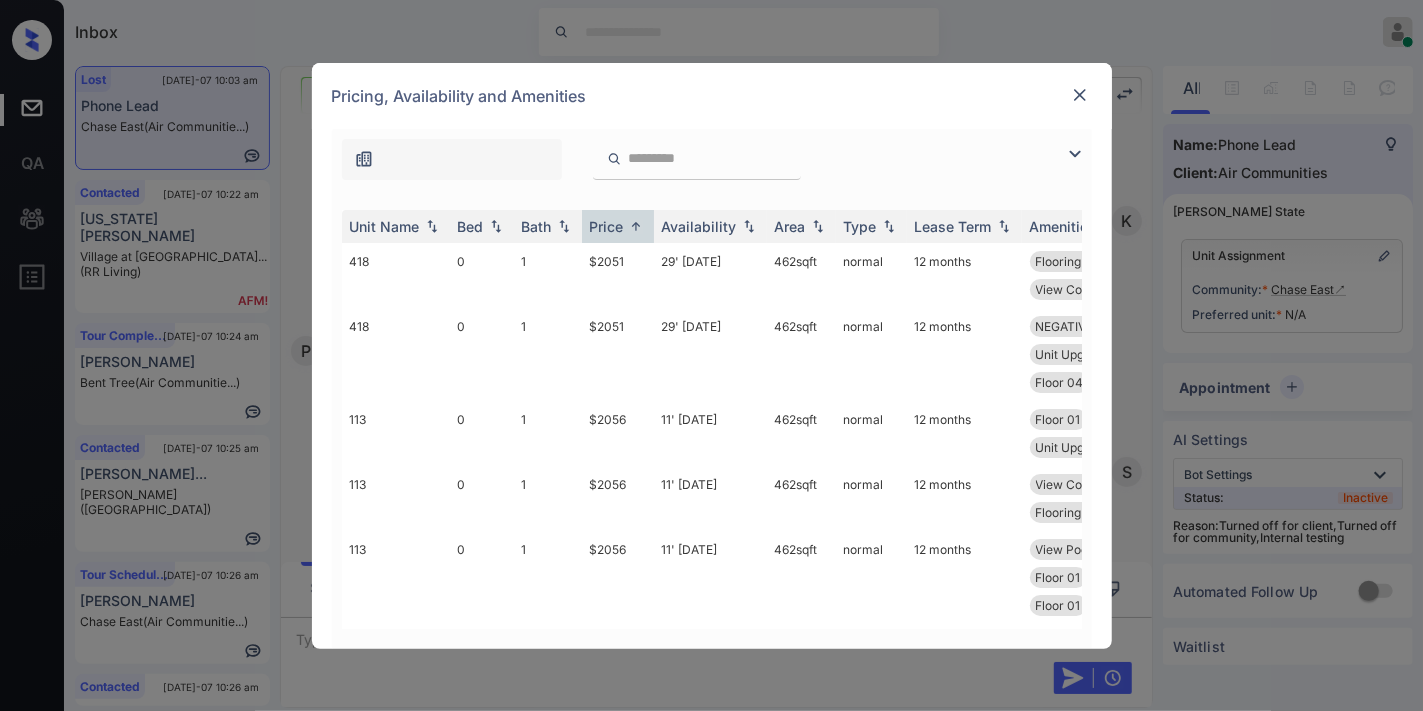 click at bounding box center [1075, 154] 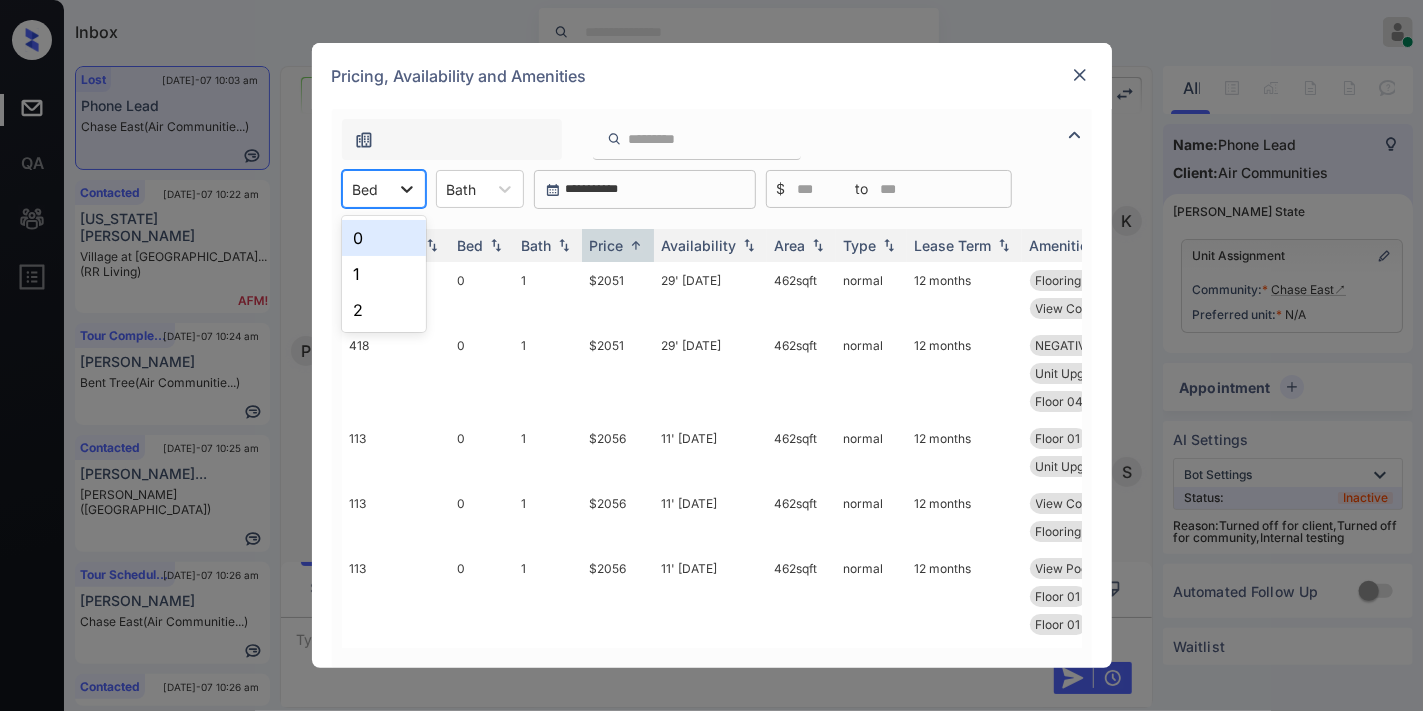 click at bounding box center [407, 189] 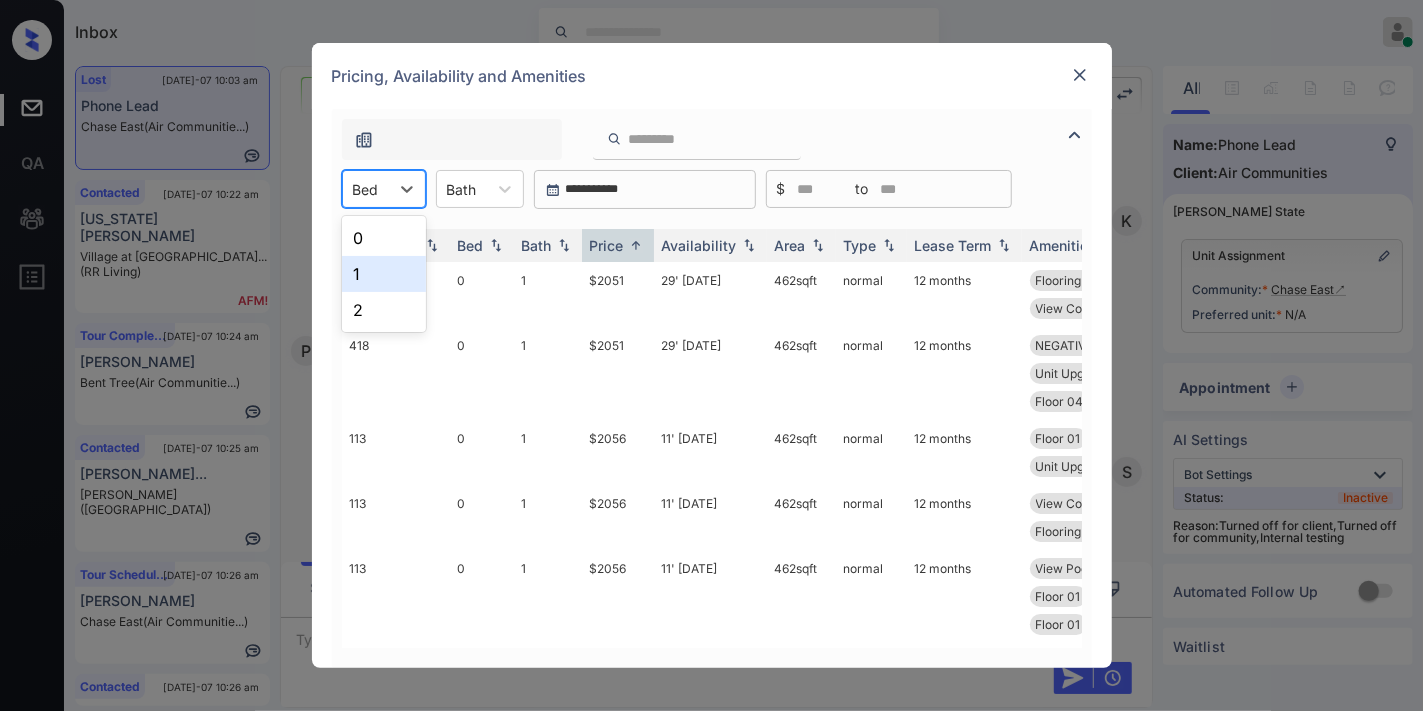 click on "1" at bounding box center [384, 274] 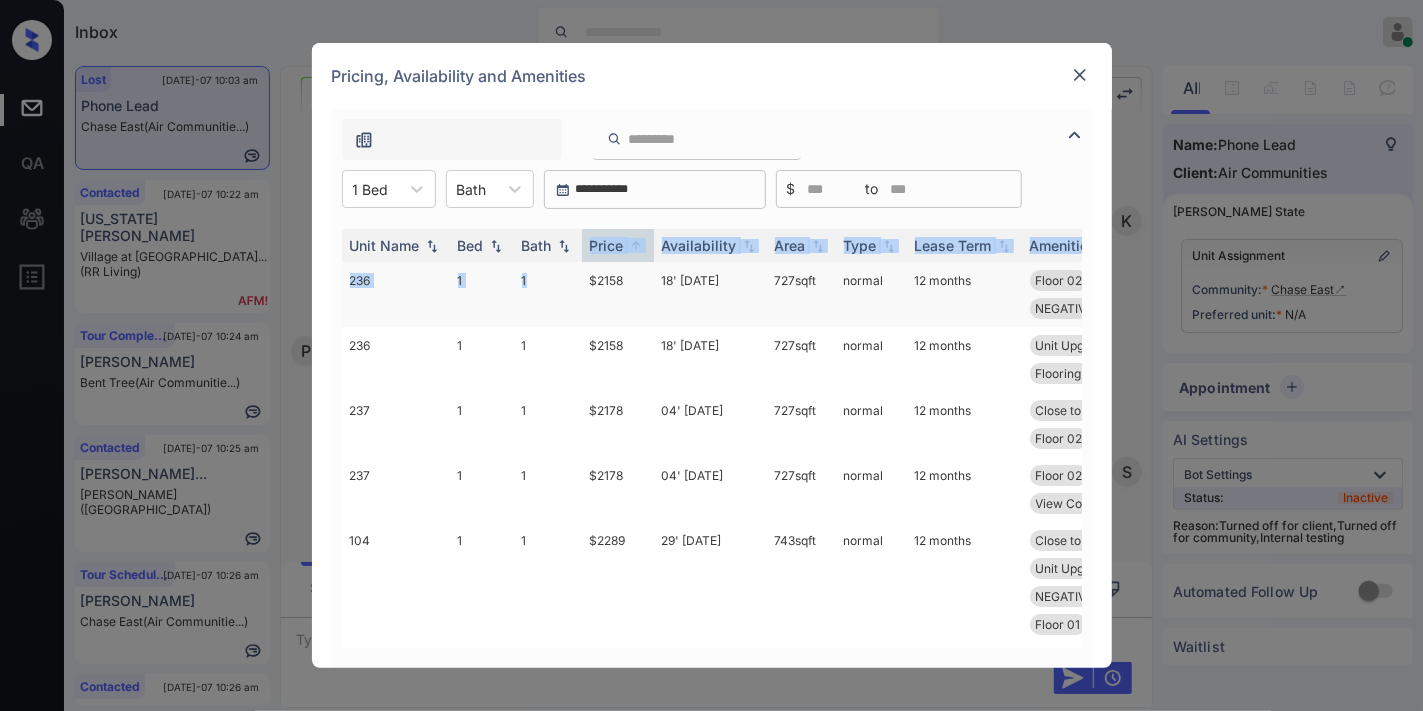 drag, startPoint x: 630, startPoint y: 261, endPoint x: 571, endPoint y: 275, distance: 60.63827 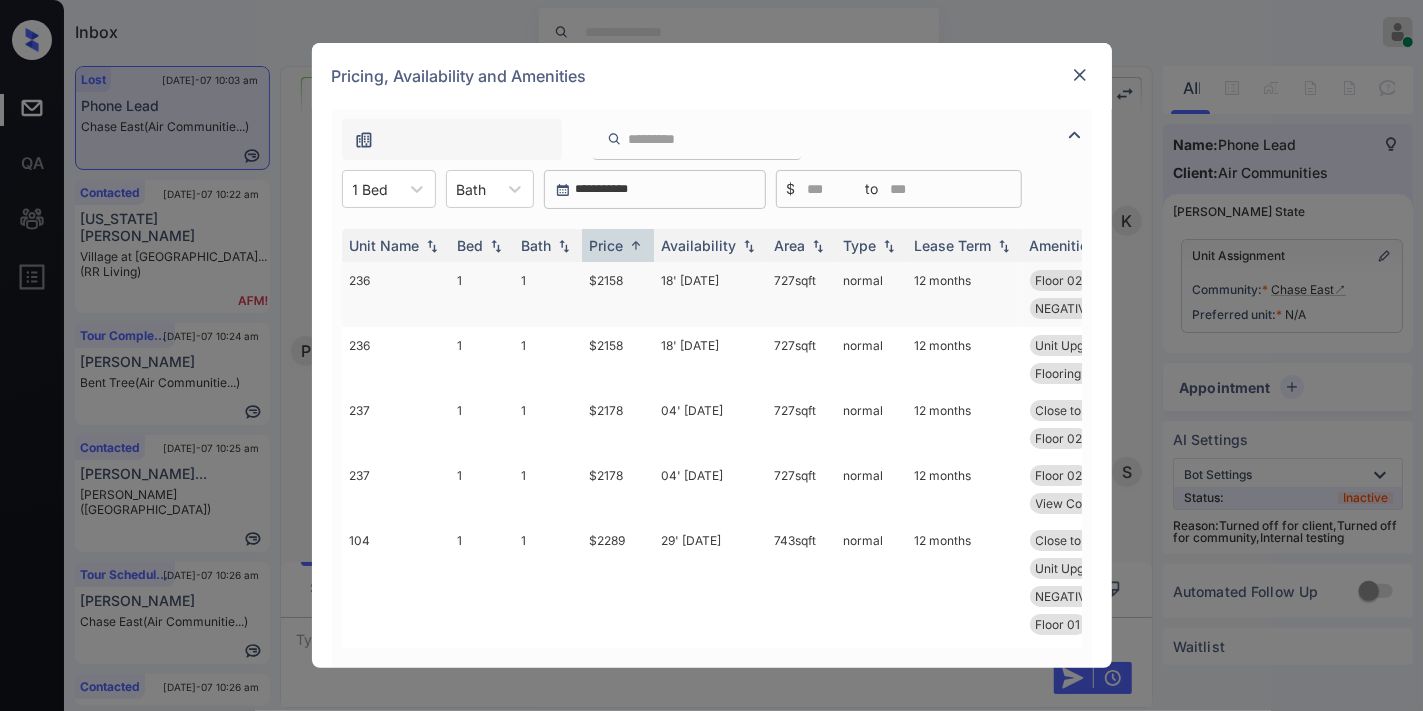 click on "$2158" at bounding box center [618, 294] 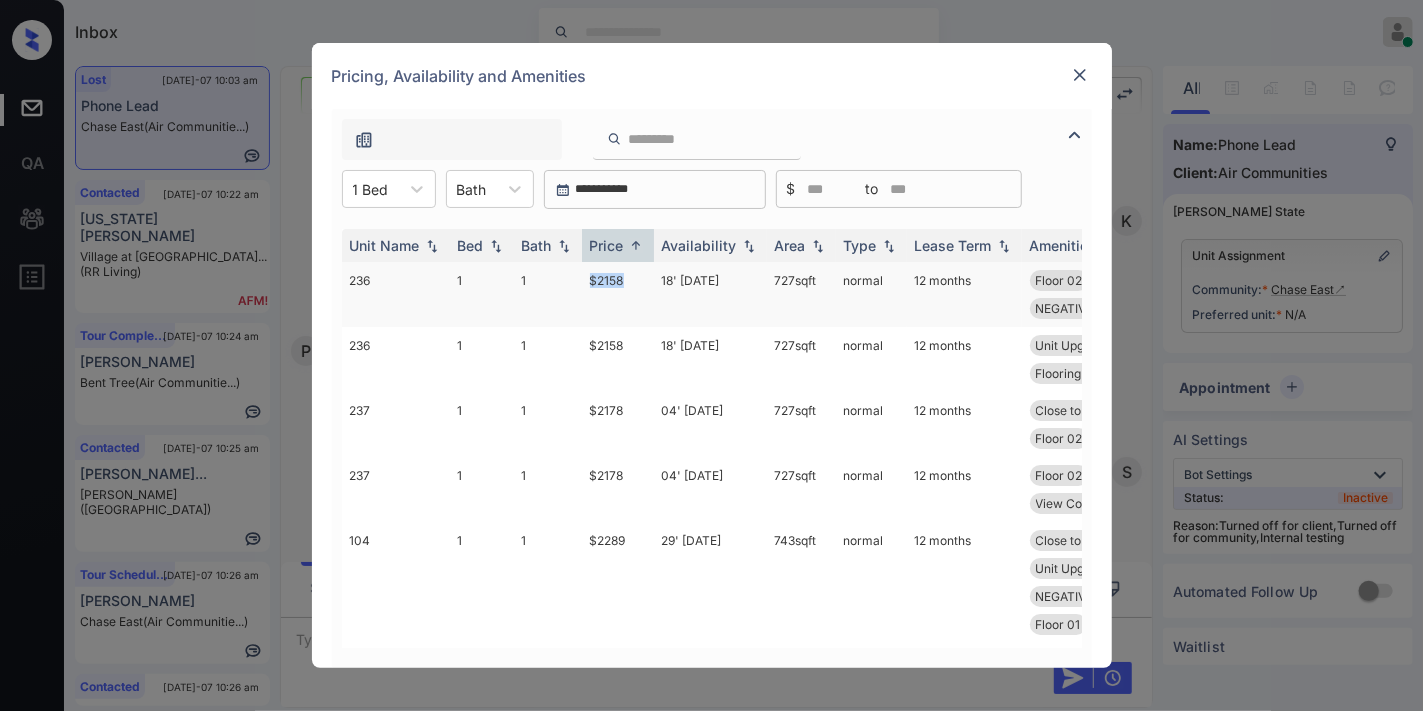drag, startPoint x: 611, startPoint y: 285, endPoint x: 570, endPoint y: 282, distance: 41.109608 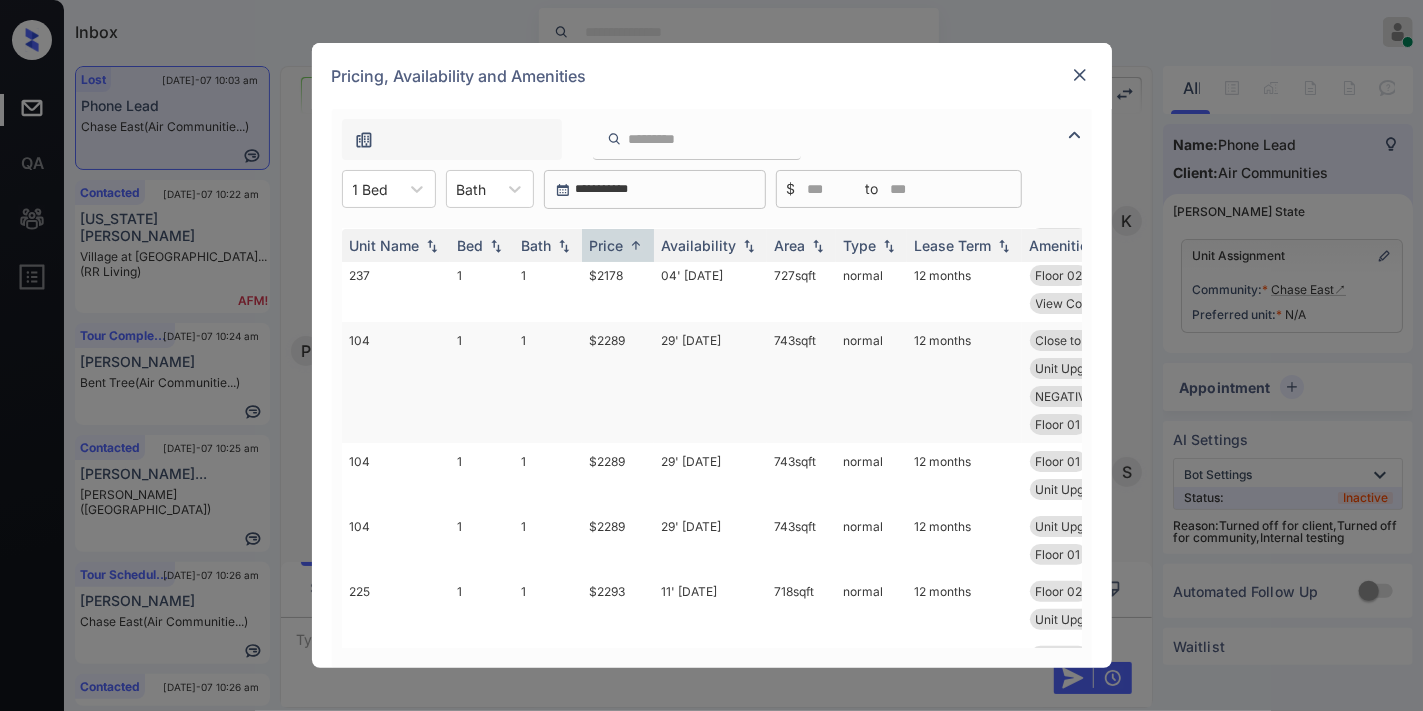 scroll, scrollTop: 244, scrollLeft: 0, axis: vertical 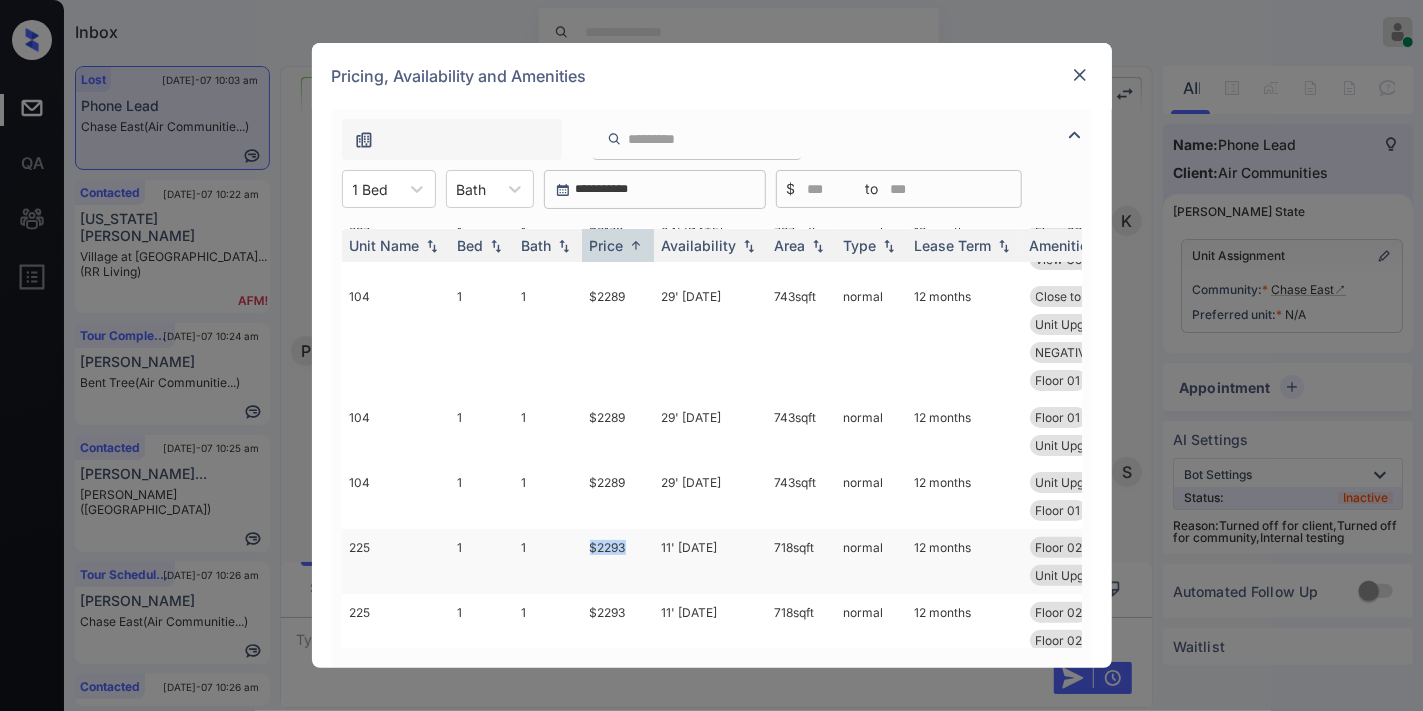 drag, startPoint x: 642, startPoint y: 543, endPoint x: 576, endPoint y: 538, distance: 66.189125 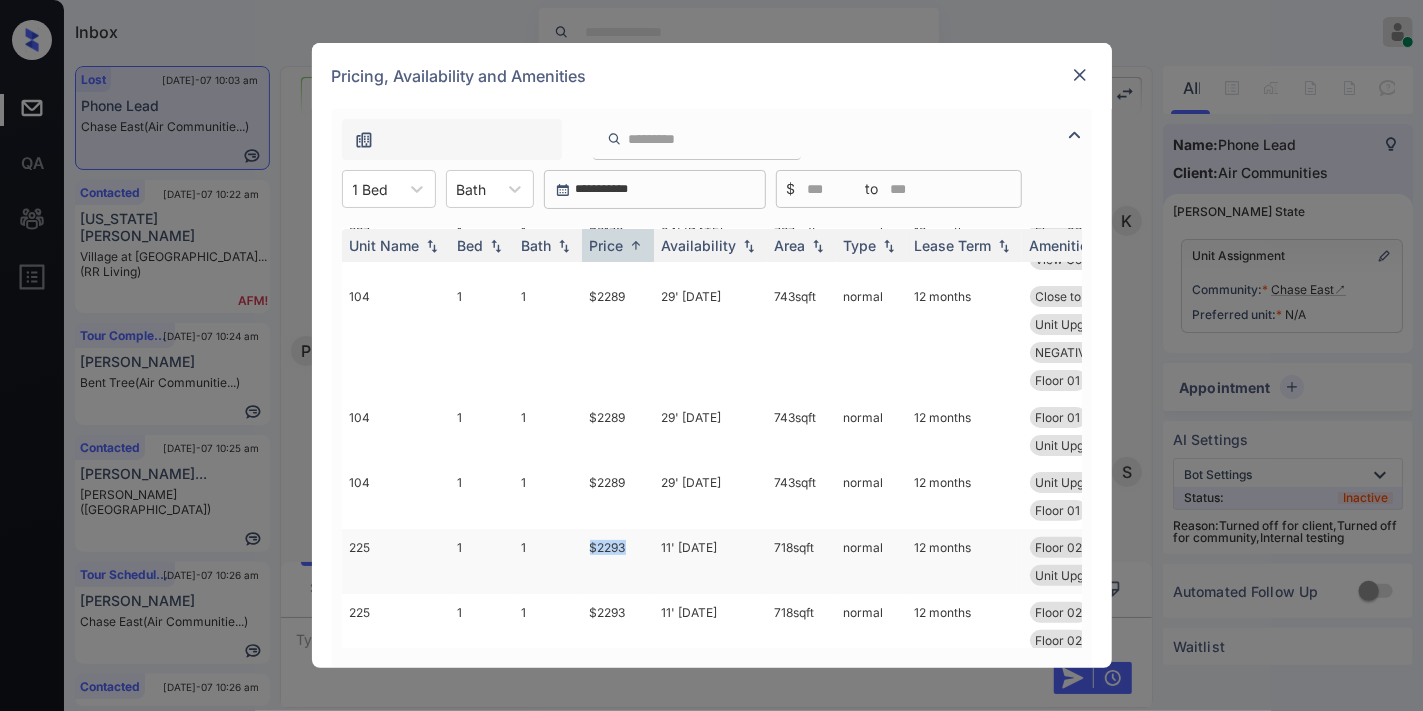 scroll, scrollTop: 355, scrollLeft: 0, axis: vertical 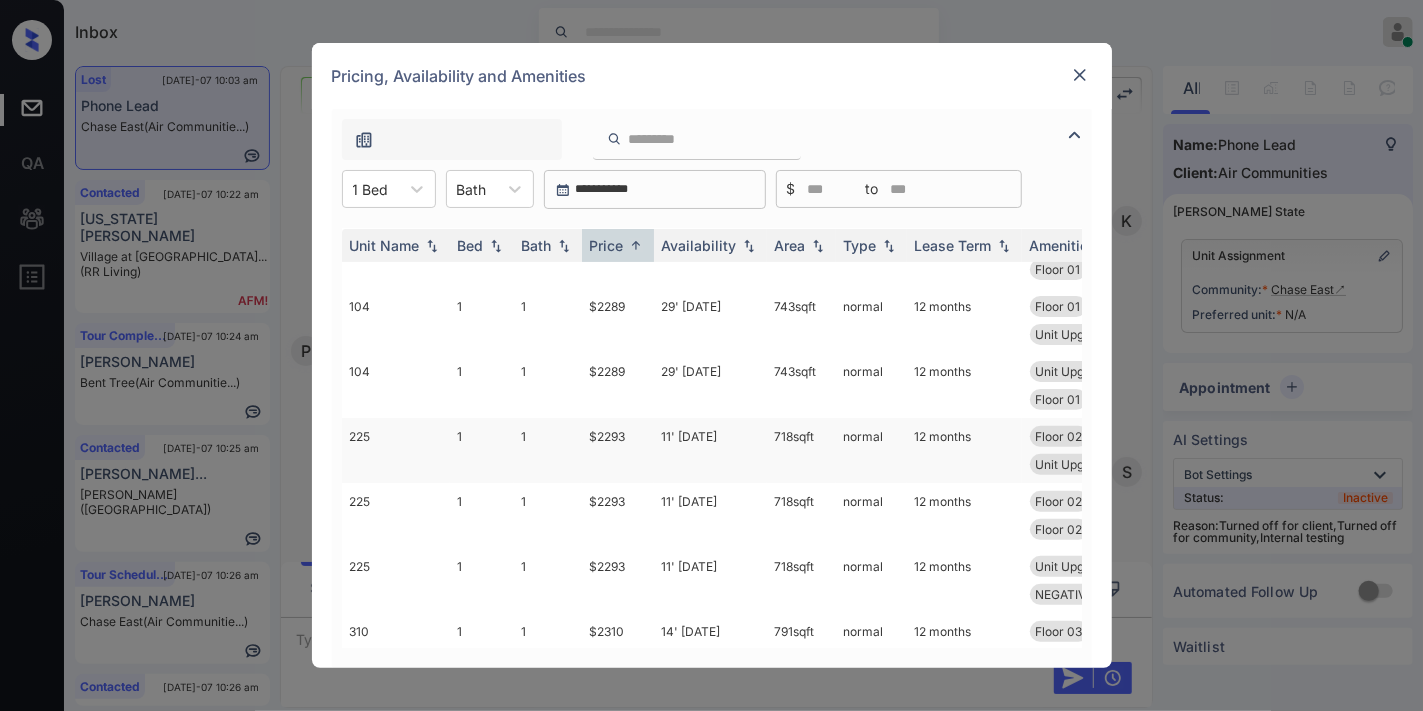 click on "11' Jul 25" at bounding box center [710, 450] 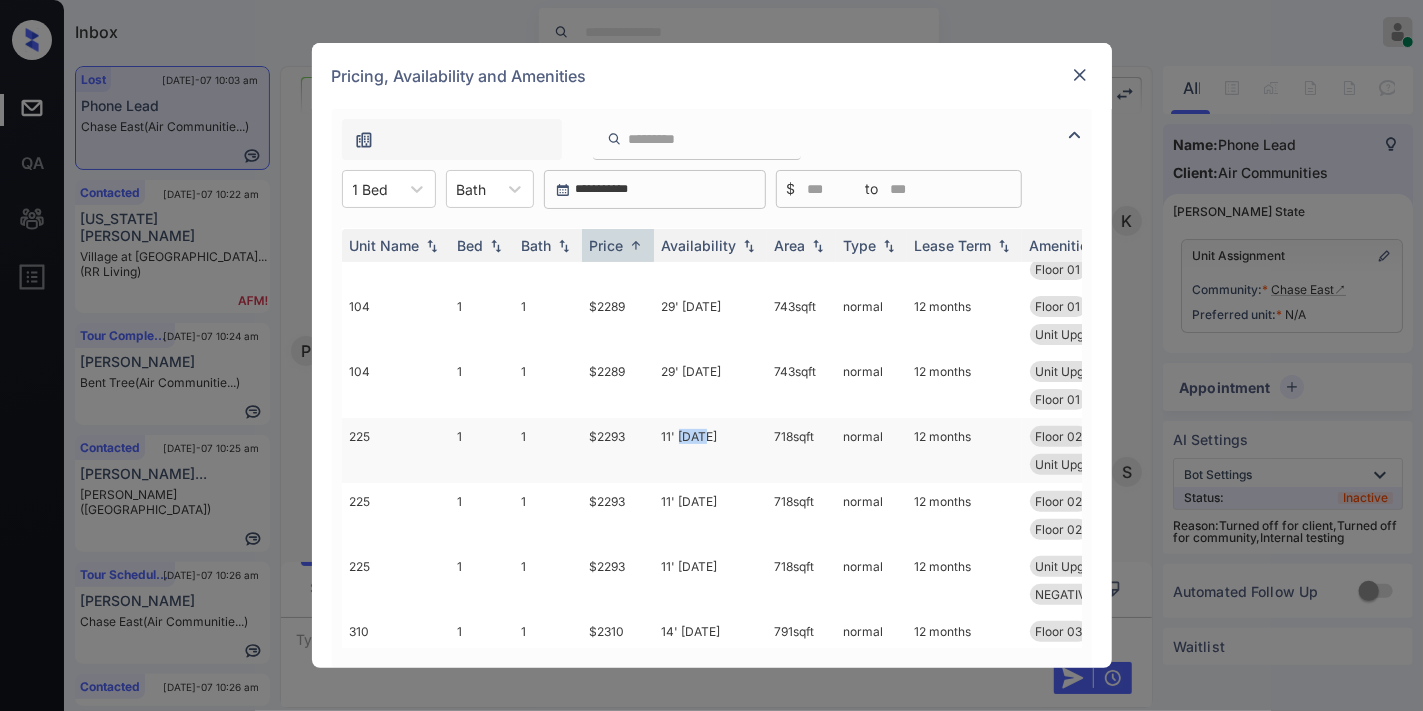 click on "11' Jul 25" at bounding box center (710, 450) 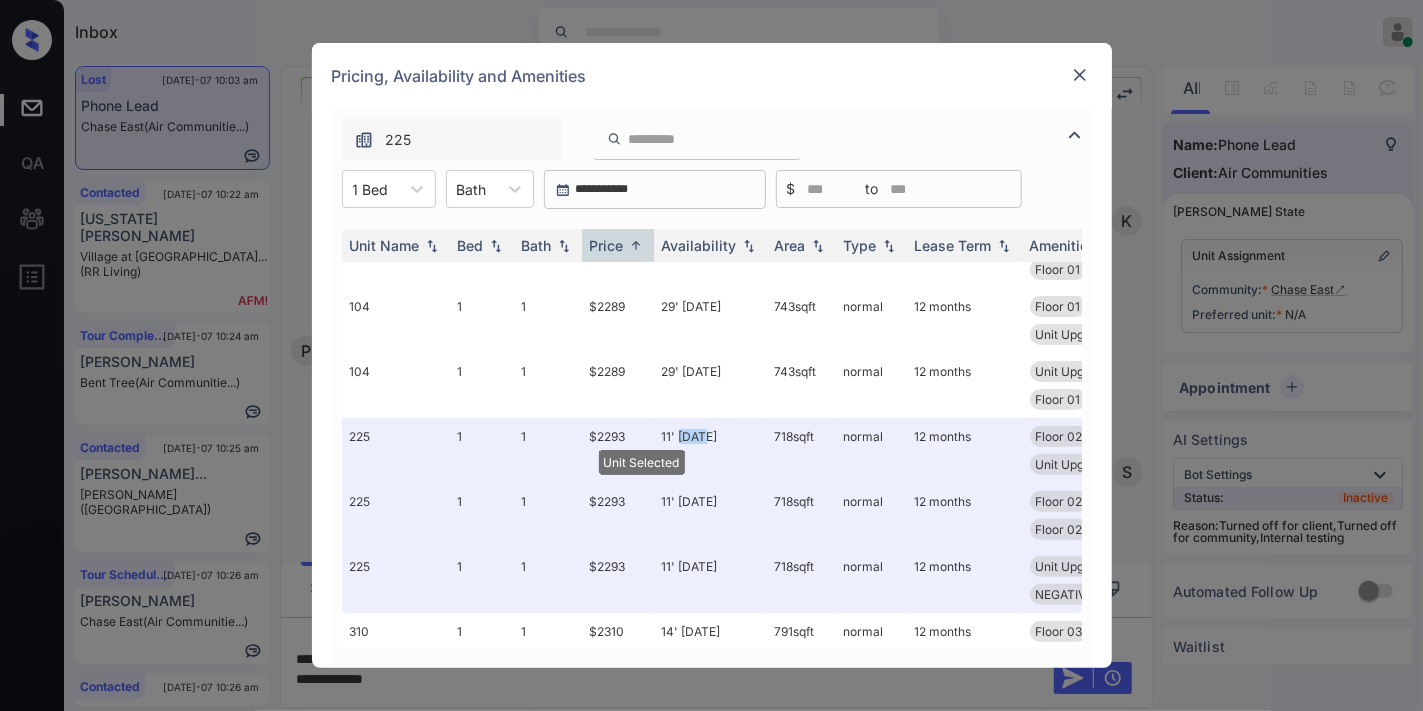 click at bounding box center [1080, 75] 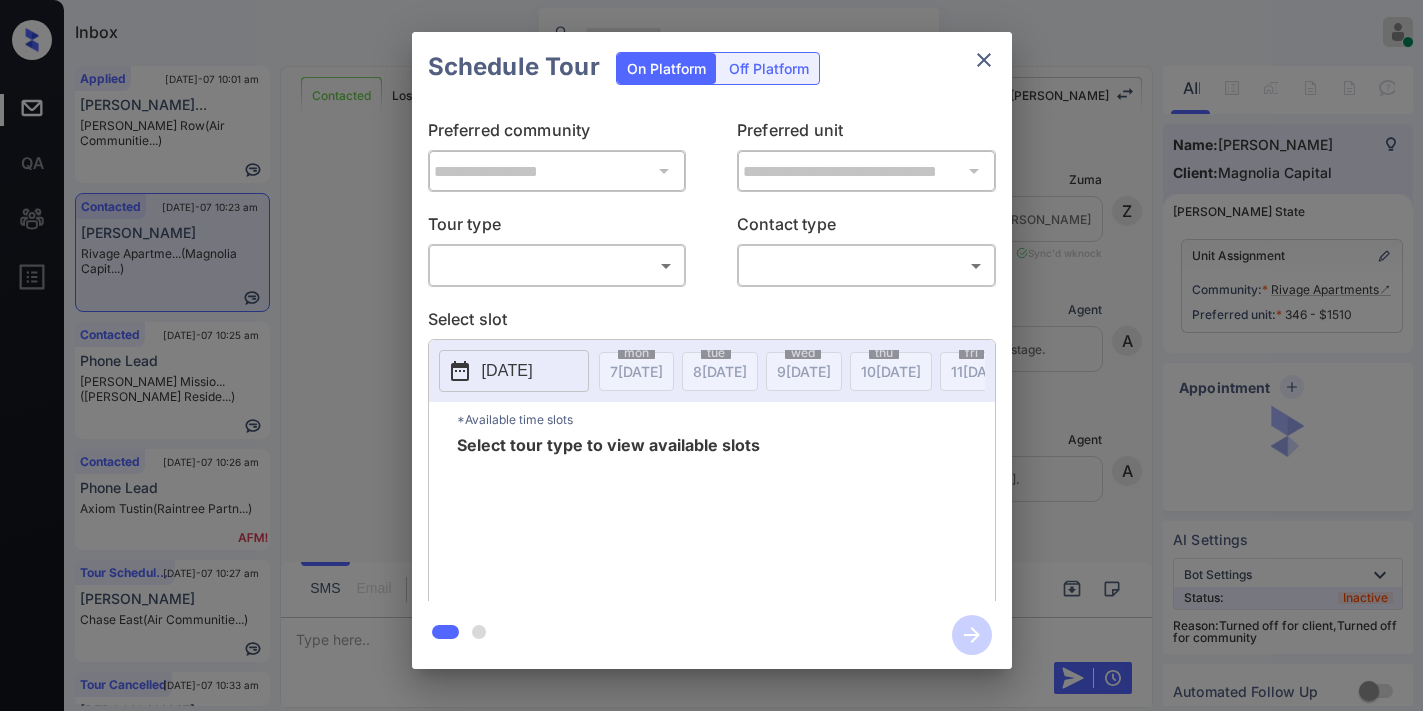 scroll, scrollTop: 0, scrollLeft: 0, axis: both 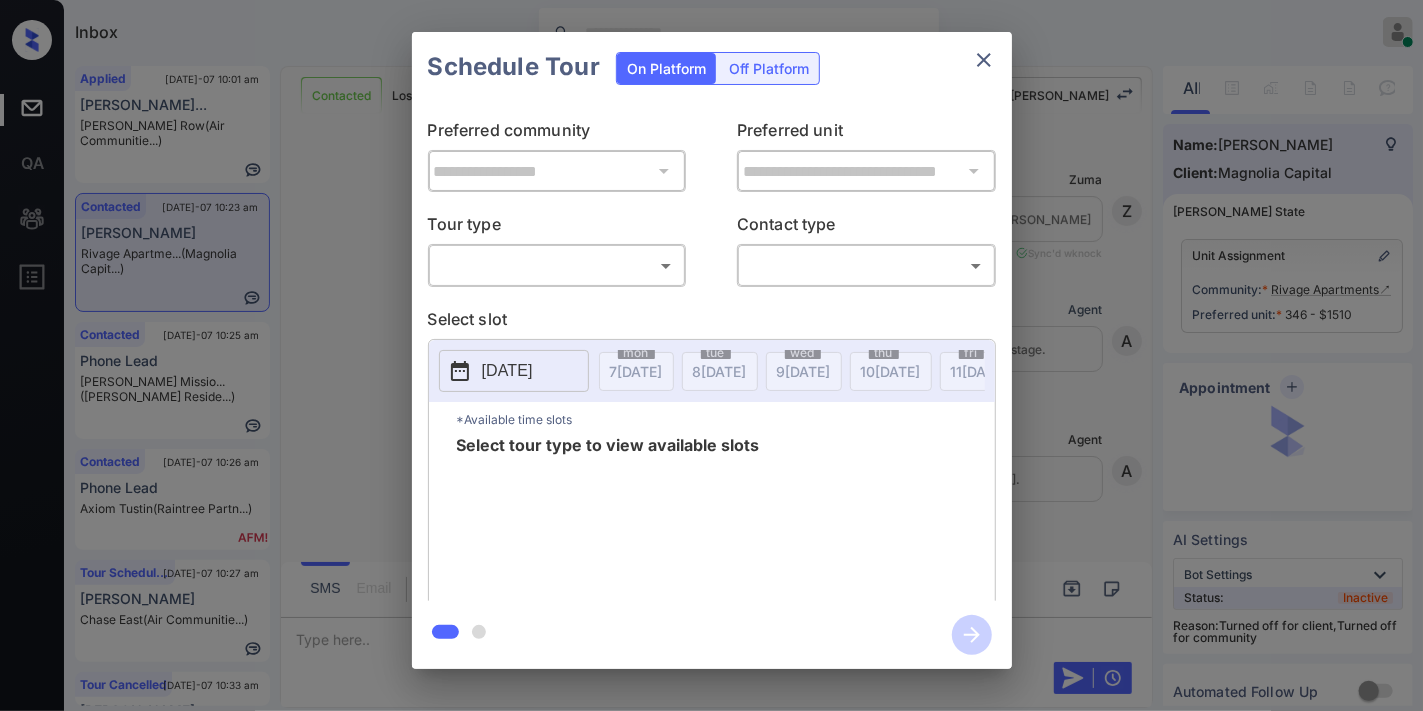 click on "Inbox [PERSON_NAME] Online Set yourself   offline Set yourself   on break Profile Switch to  dark  mode Sign out Applied [DATE]-07 10:01 am   [PERSON_NAME]... [PERSON_NAME] Row  (Air Communitie...) Contacted [DATE]-07 10:23 am   [PERSON_NAME][GEOGRAPHIC_DATA]...  (Magnolia Capit...) Contacted [DATE]-07 10:25 am   Phone Lead [PERSON_NAME] Missio...  ([PERSON_NAME] Reside...) Contacted [DATE]-07 10:26 am   Phone Lead Axiom Tustin  (Raintree Partn...) Tour Scheduled [DATE]-07 10:27 am   [PERSON_NAME] [PERSON_NAME] East  (Air Communitie...) Tour Cancelled [DATE]-07 10:33 am   [PERSON_NAME]... Royal Crest Es...  (Air Communitie...) Contacted Lost Lead Sentiment: Angry Upon sliding the acknowledgement:  Lead will move to lost stage. * ​ SMS and call option will be set to opt out. AFM will be turned off for the lead. [PERSON_NAME] New Message Zuma Lead transferred to leasing agent: [PERSON_NAME] [DATE] 03:03 pm  Sync'd w  knock Z New Message Agent Lead created via webhook in Inbound stage. [DATE] 03:03 pm A New Message Agent AFM Request sent to [PERSON_NAME]. A Agent" at bounding box center [711, 355] 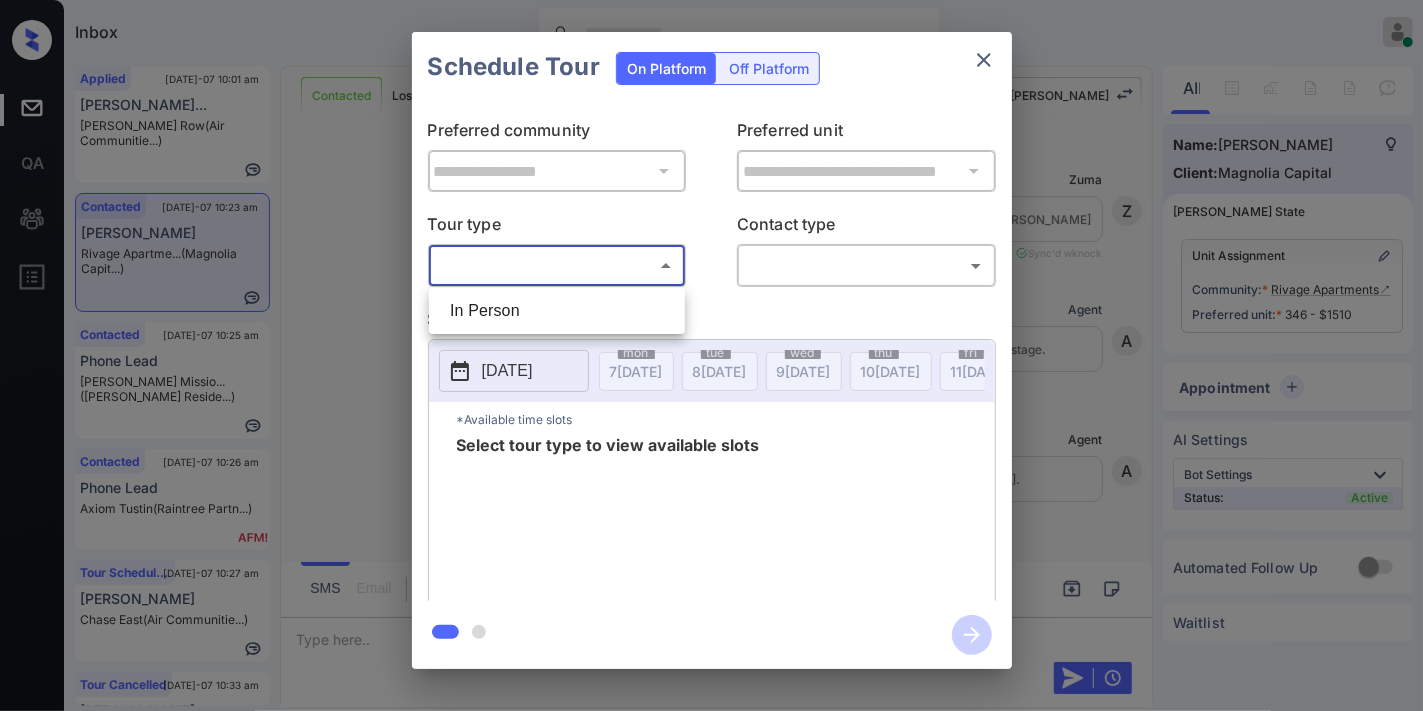 scroll, scrollTop: 8542, scrollLeft: 0, axis: vertical 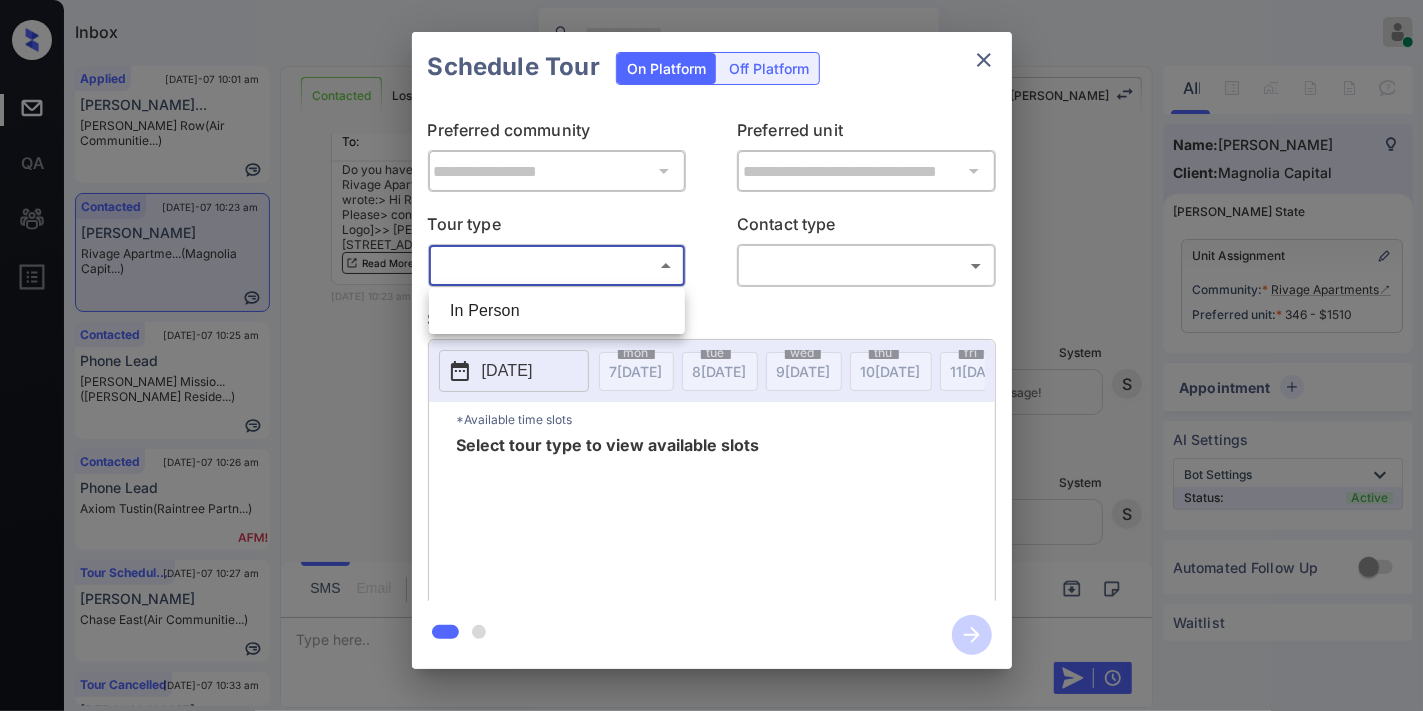 click on "In Person" at bounding box center (557, 311) 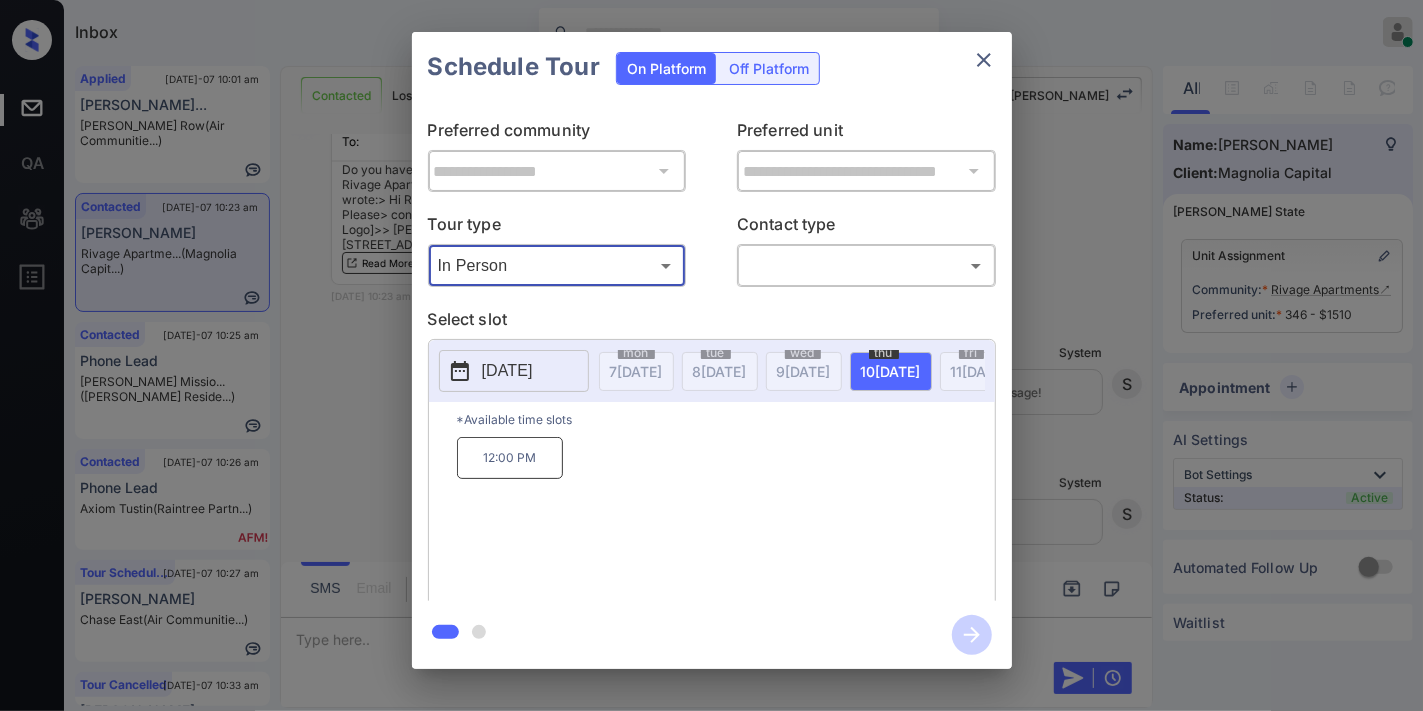click on "2025-07-10" at bounding box center [507, 371] 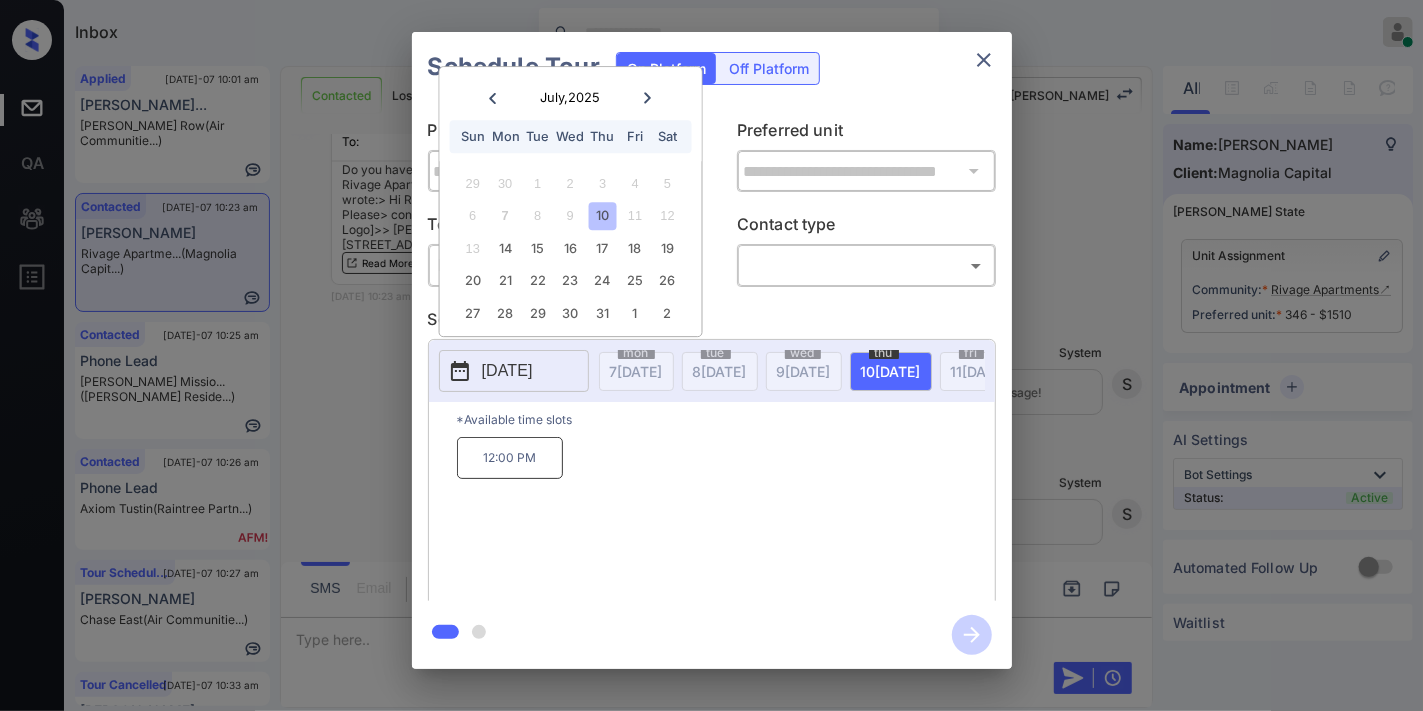 click 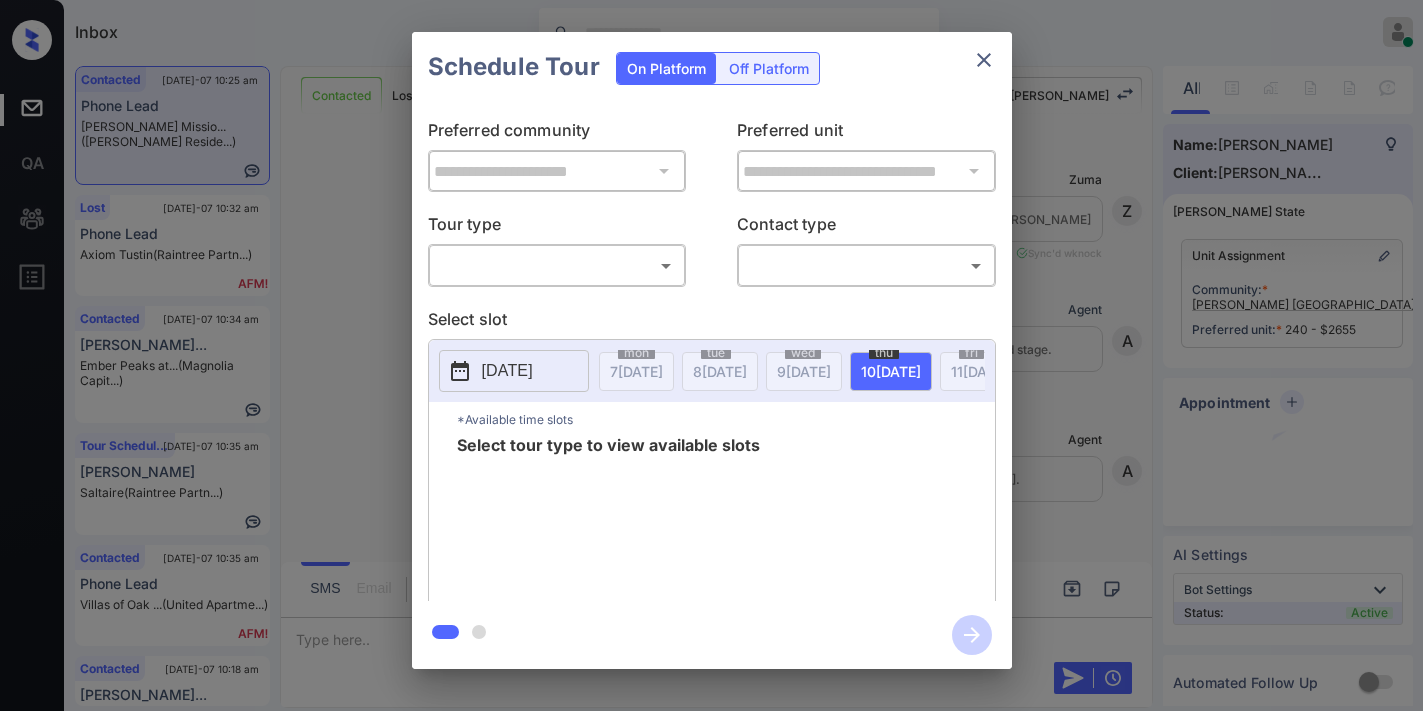 scroll, scrollTop: 0, scrollLeft: 0, axis: both 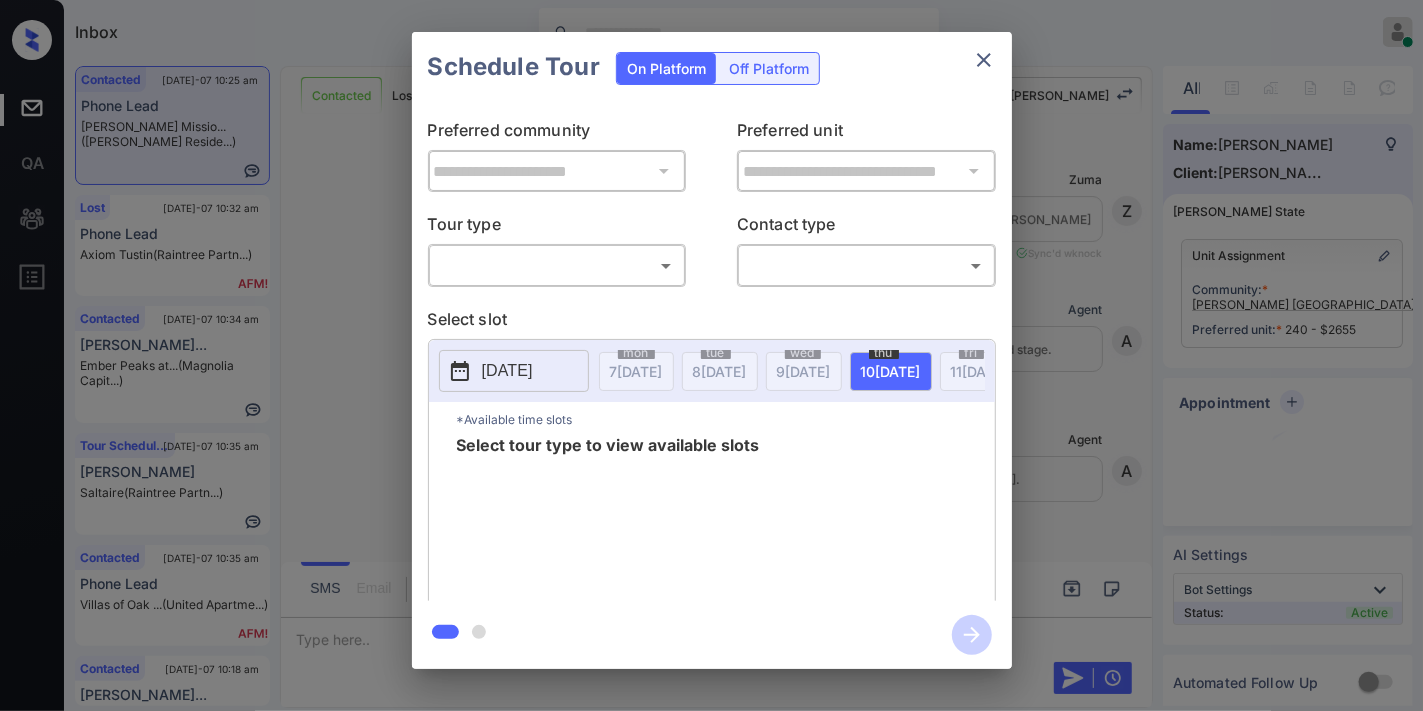 click on "Inbox [PERSON_NAME] Online Set yourself   offline Set yourself   on break Profile Switch to  dark  mode Sign out Contacted [DATE]-07 10:25 am   Phone Lead [PERSON_NAME] Missio...  ([PERSON_NAME] Reside...) Lost [DATE]-07 10:32 am   Phone Lead Axiom Tustin  (Raintree Partn...) Contacted [DATE]-07 10:34 am   [PERSON_NAME]... Ember Peaks at...  (Magnolia Capit...) Tour Scheduled [DATE]-07 10:35 am   [PERSON_NAME] Saltaire  (Raintree Partn...) Contacted [DATE]-07 10:35 am   Phone Lead Villas of Oak ...  (United Apartme...) Contacted [DATE]-07 10:18 am   [PERSON_NAME]... Union Channel  (Charney) Contacted Lost Lead Sentiment: Angry Upon sliding the acknowledgement:  Lead will move to lost stage. * ​ SMS and call option will be set to opt out. AFM will be turned off for the lead. [PERSON_NAME] New Message [PERSON_NAME] Lead transferred to leasing agent: [PERSON_NAME] [DATE] 10:20 am  Sync'd w  knock Z New Message Agent Lead created via callToText in Inbound stage. [DATE] 10:20 am A New Message Agent AFM Request sent to [PERSON_NAME]. [DATE] 10:20 am A" at bounding box center [711, 355] 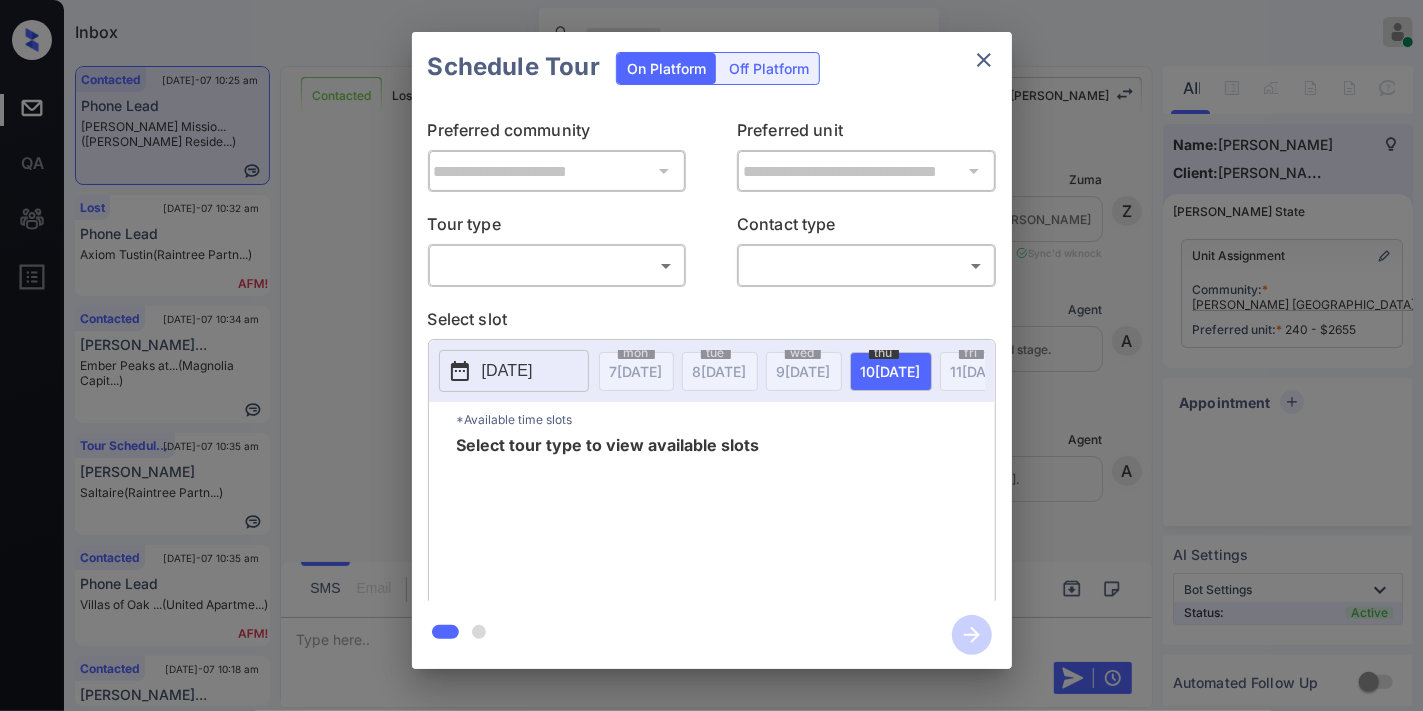 scroll, scrollTop: 3076, scrollLeft: 0, axis: vertical 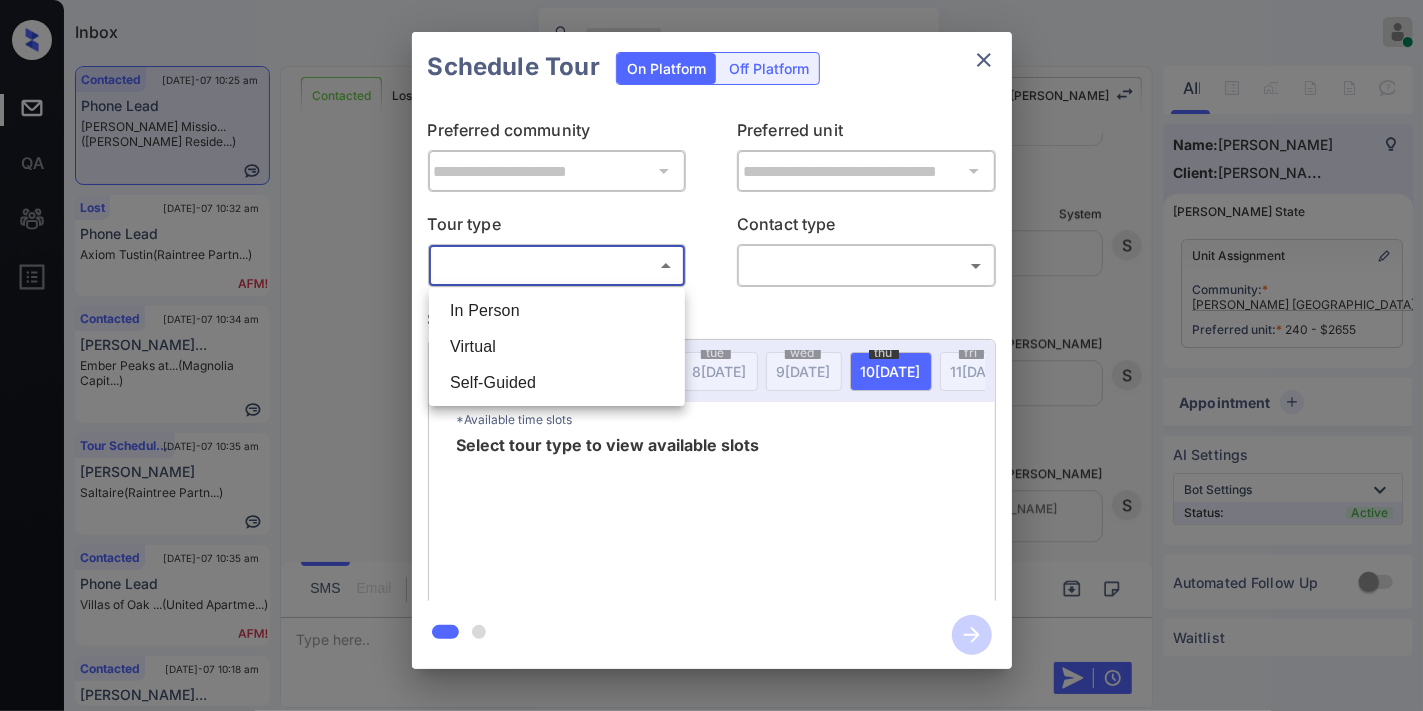 click on "In Person" at bounding box center (557, 311) 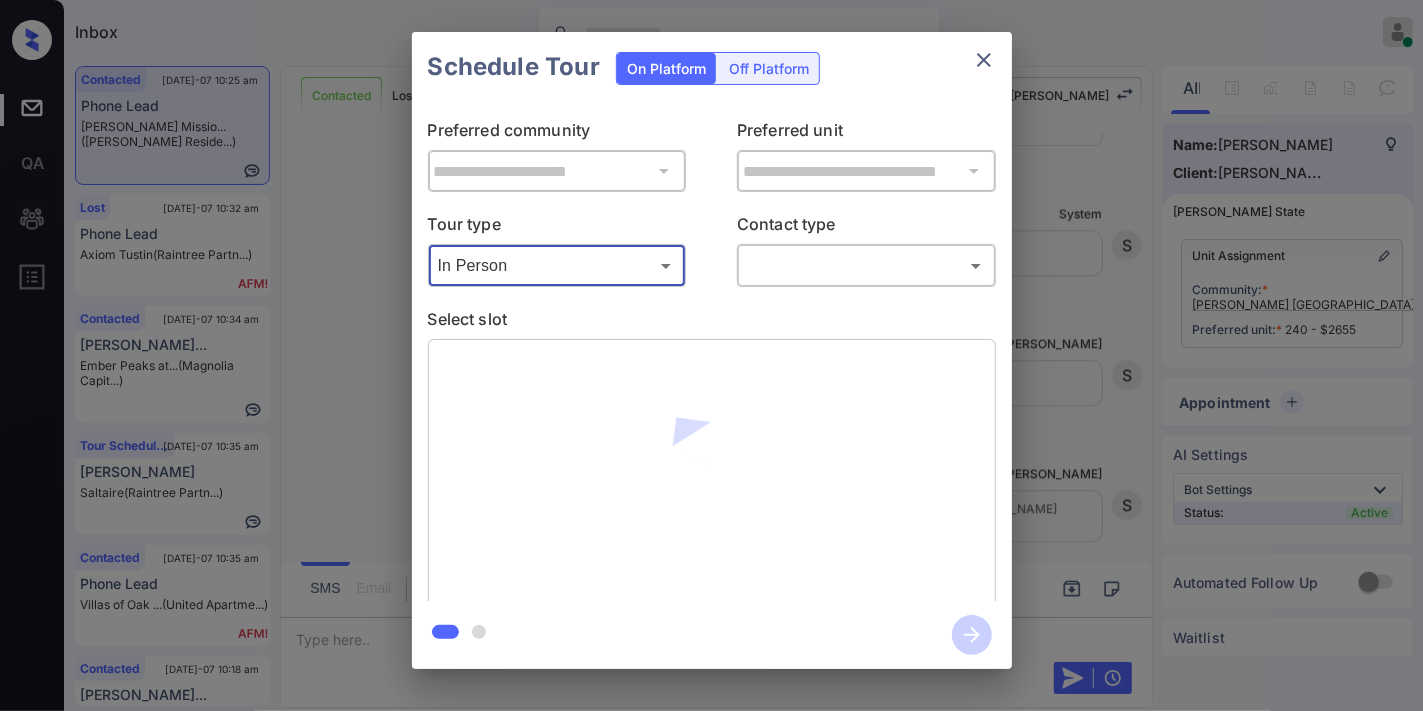 click on "Inbox Samantha Soliven Online Set yourself   offline Set yourself   on break Profile Switch to  dark  mode Sign out Contacted Jul-07 10:25 am   Phone Lead Griffis Missio...  (Griffis Reside...) Lost Jul-07 10:32 am   Phone Lead Axiom Tustin  (Raintree Partn...) Contacted Jul-07 10:34 am   Cristina Bauma... Ember Peaks at...  (Magnolia Capit...) Tour Scheduled Jul-07 10:35 am   Sera Smith Saltaire  (Raintree Partn...) Contacted Jul-07 10:35 am   Phone Lead Villas of Oak ...  (United Apartme...) Contacted Jul-07 10:18 am   Natascha Demne... Union Channel  (Charney) Contacted Lost Lead Sentiment: Angry Upon sliding the acknowledgement:  Lead will move to lost stage. * ​ SMS and call option will be set to opt out. AFM will be turned off for the lead. Kelsey New Message Zuma Lead transferred to leasing agent: kelsey Jul 07, 2025 10:20 am  Sync'd w  knock Z New Message Agent Lead created via callToText in Inbound stage. Jul 07, 2025 10:20 am A New Message Agent AFM Request sent to Kelsey. Jul 07, 2025 10:20 am A" at bounding box center [711, 355] 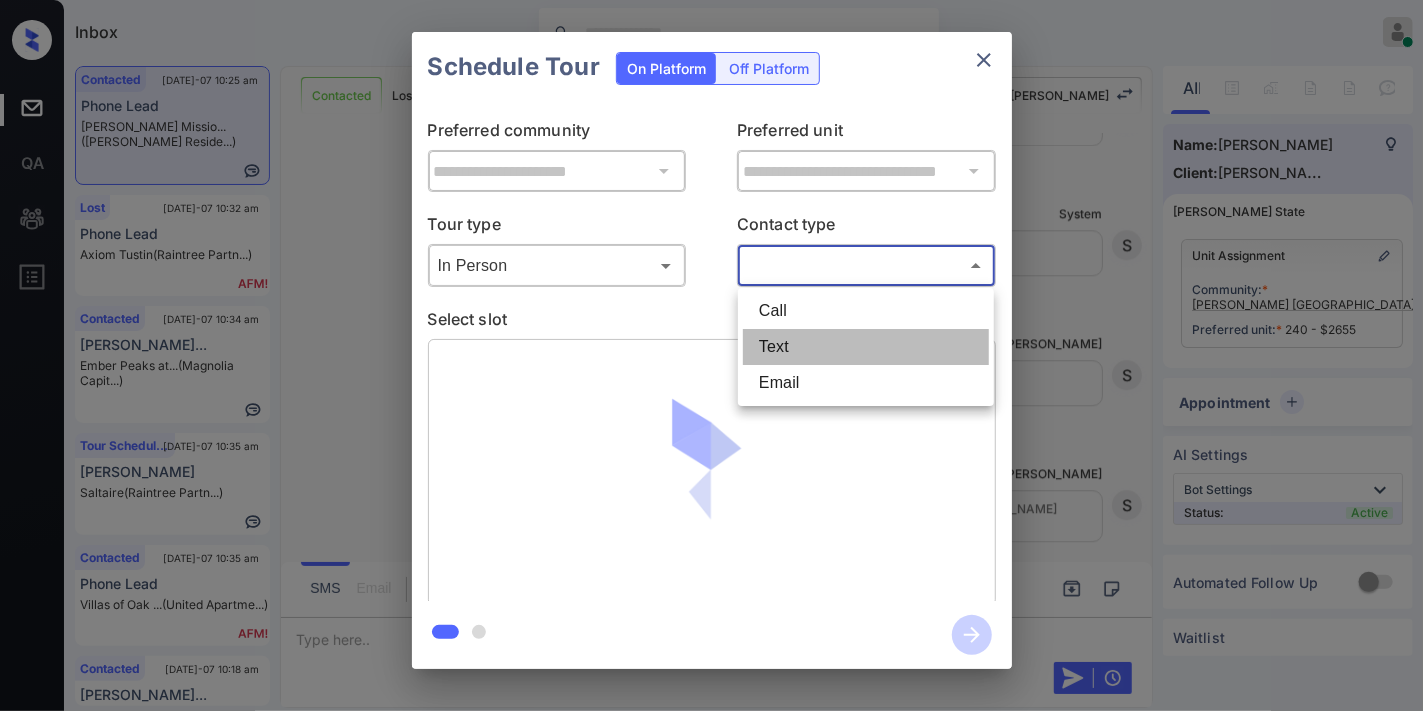 click on "Text" at bounding box center (866, 347) 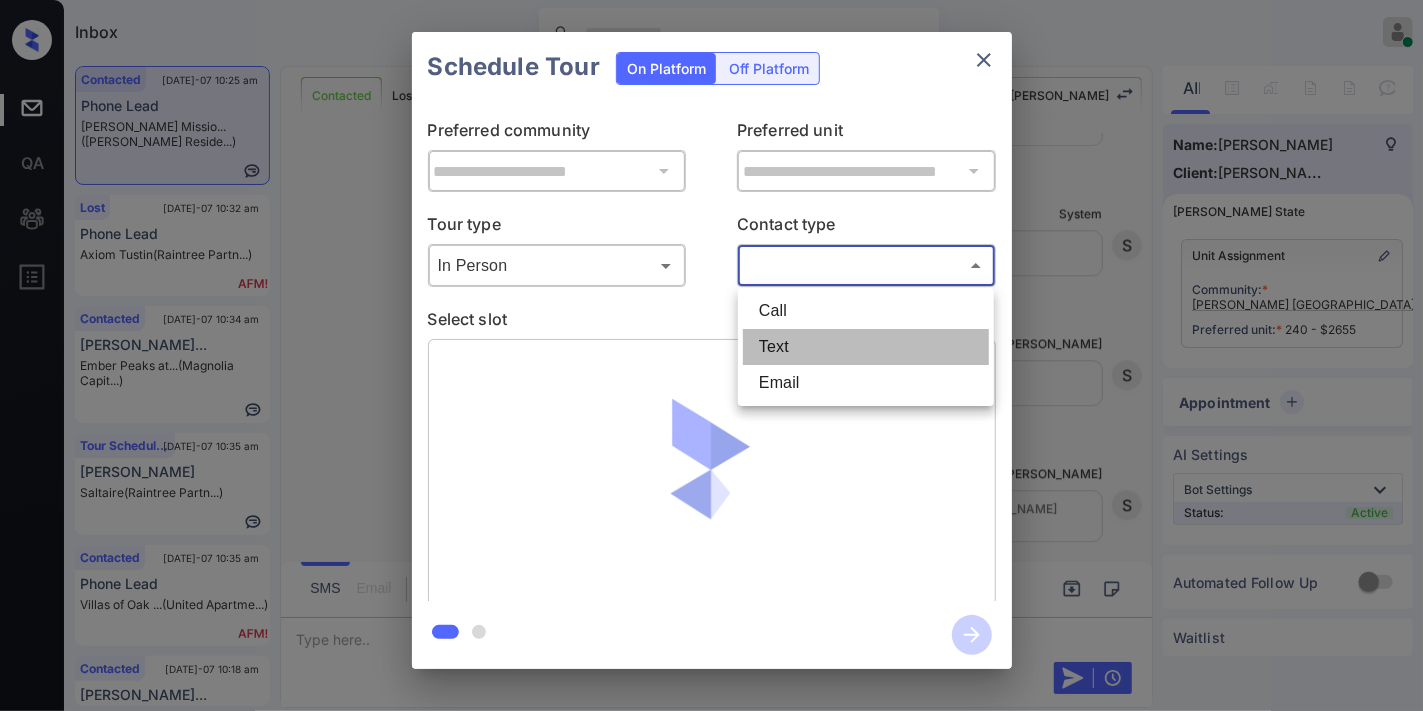 type on "****" 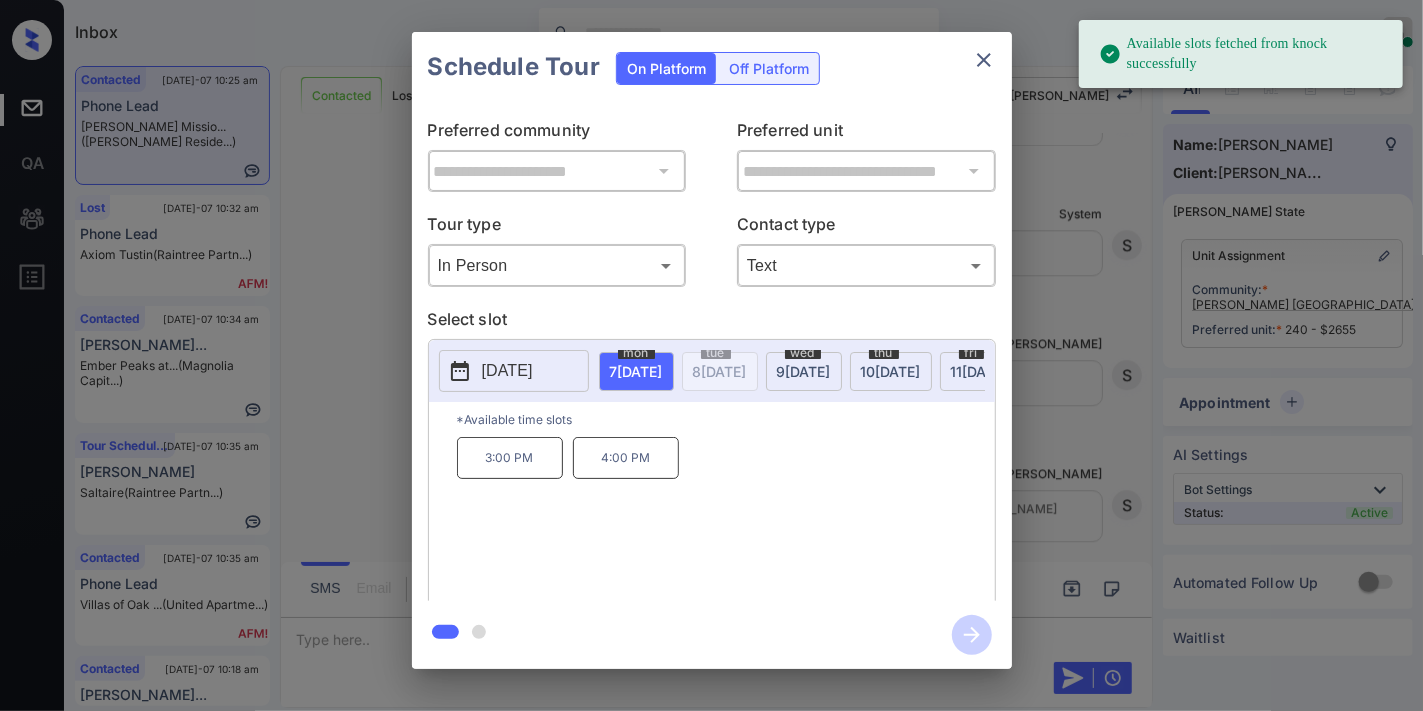 click on "3:00 PM" at bounding box center [510, 458] 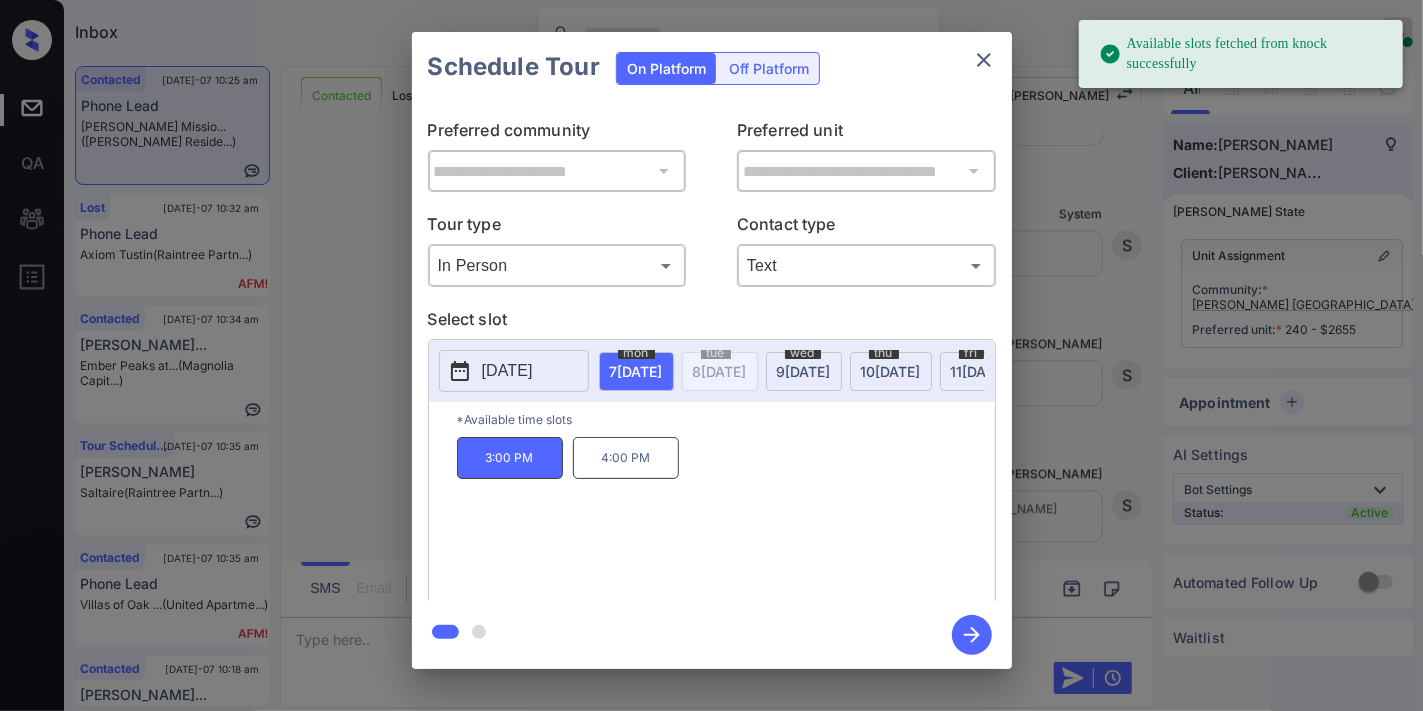 click 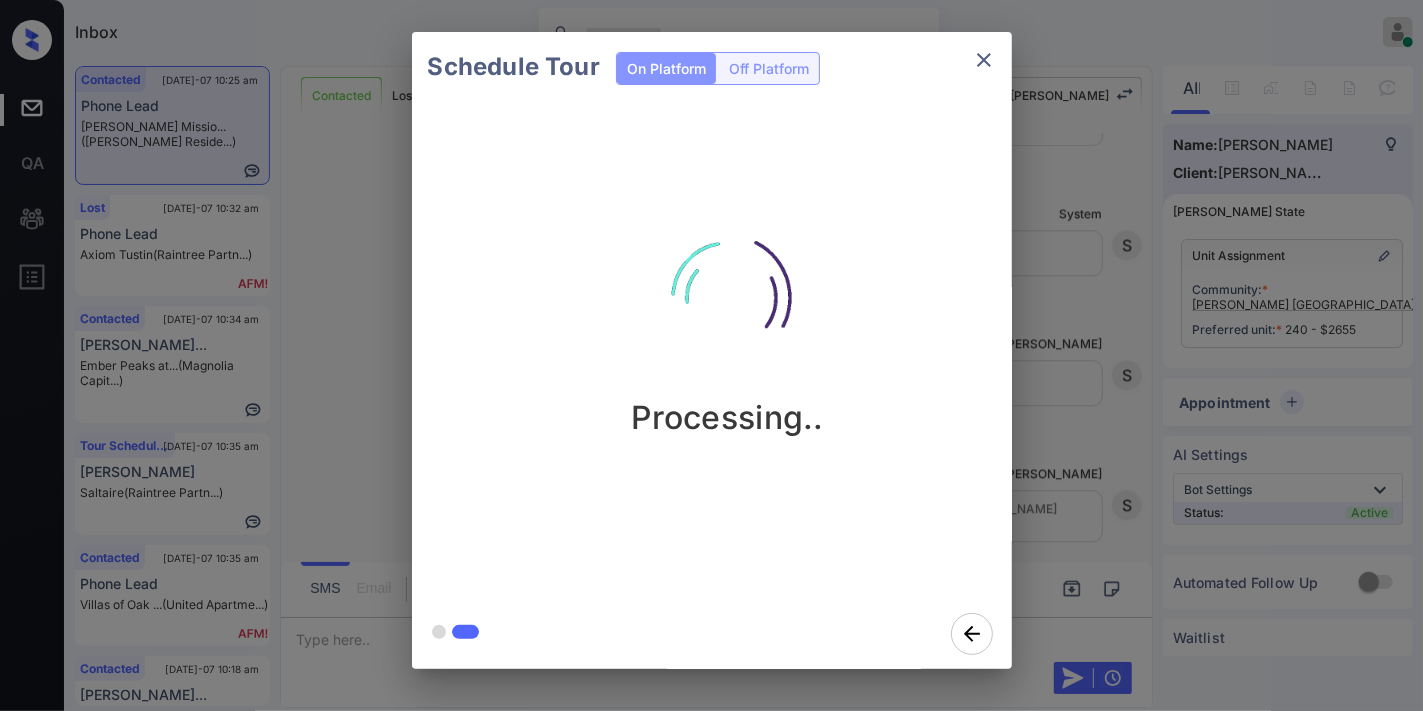 scroll, scrollTop: 3341, scrollLeft: 0, axis: vertical 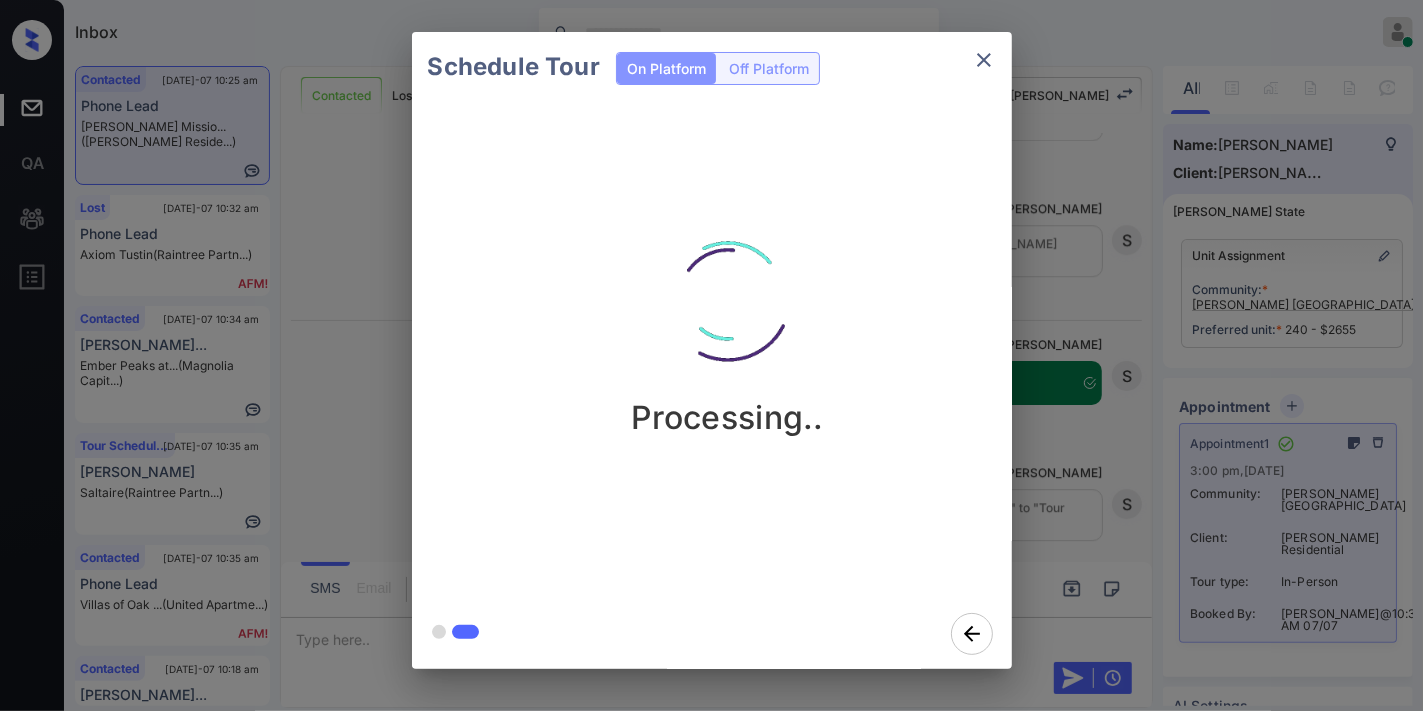 click 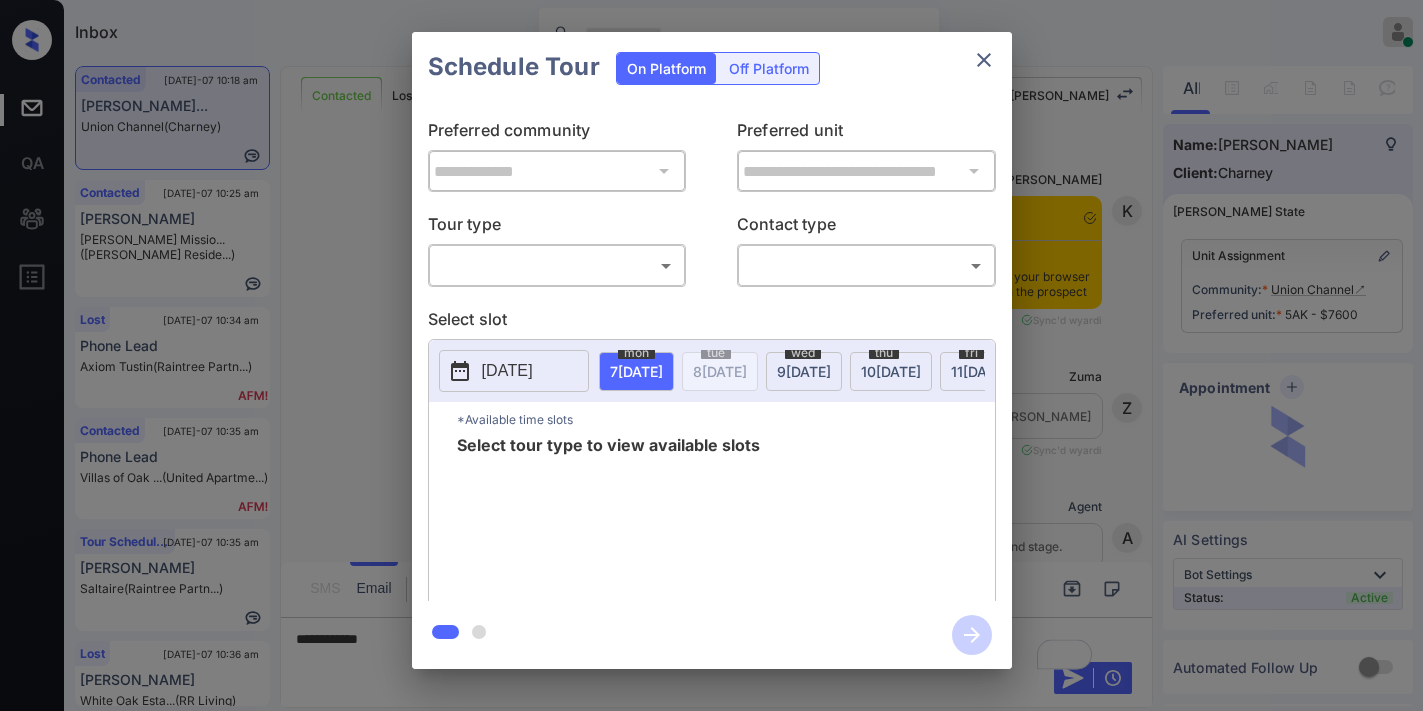scroll, scrollTop: 0, scrollLeft: 0, axis: both 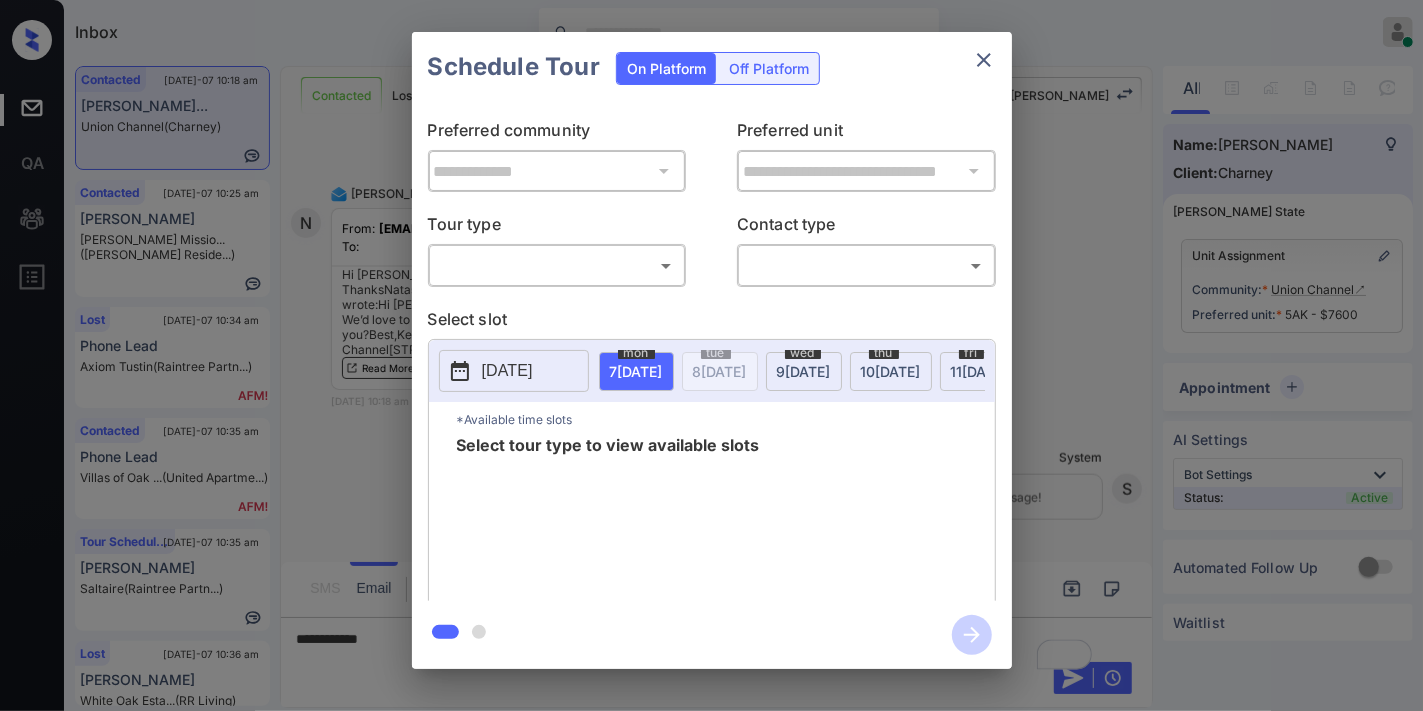drag, startPoint x: 641, startPoint y: 284, endPoint x: 628, endPoint y: 284, distance: 13 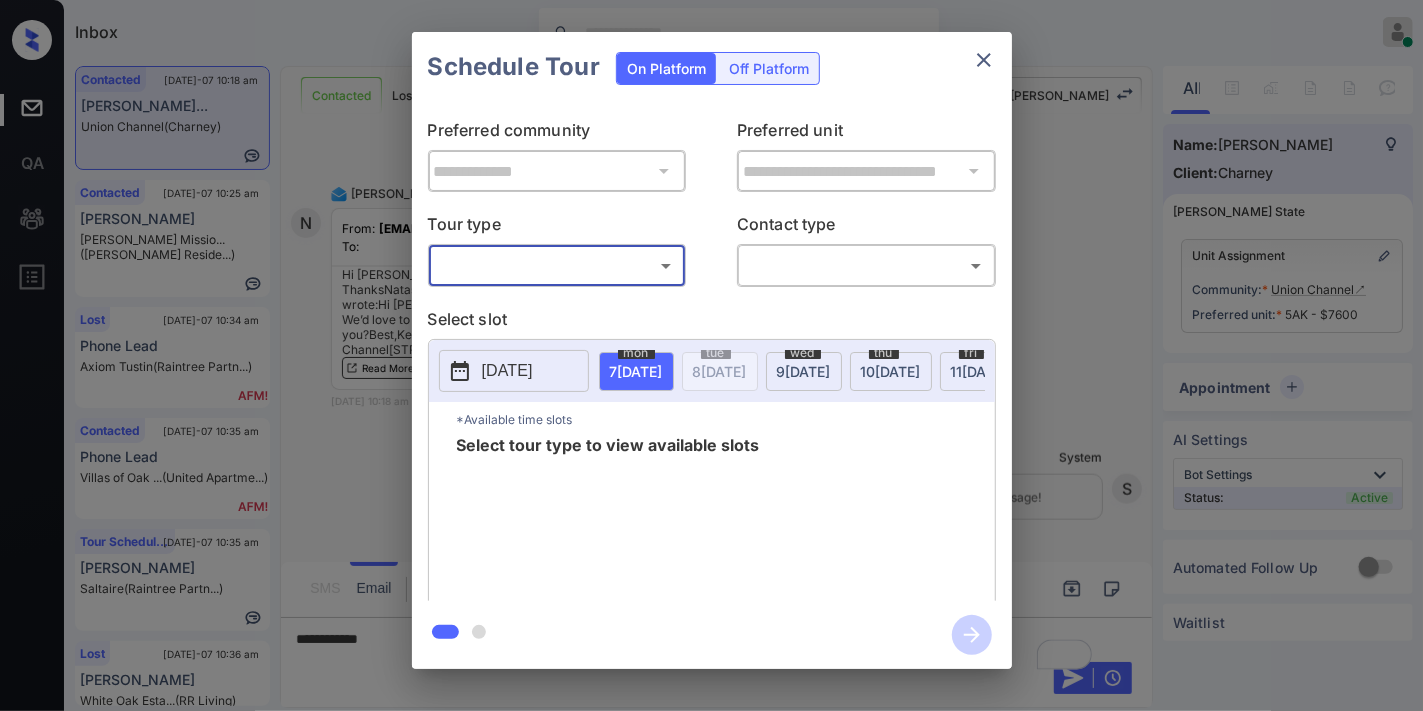 click on "Inbox [PERSON_NAME] Online Set yourself   offline Set yourself   on break Profile Switch to  dark  mode Sign out Contacted [DATE]-07 10:18 am   [PERSON_NAME]... Union Channel  (Charney) Contacted [DATE]-07 10:25 am   [PERSON_NAME] Missio...  ([PERSON_NAME] Reside...) Lost [DATE]-07 10:34 am   Phone Lead Axiom Tustin  (Raintree Partn...) Contacted [DATE]-07 10:35 am   Phone Lead Villas of Oak ...  (United Apartme...) Tour Scheduled [DATE]-07 10:35 am   [PERSON_NAME] Saltaire  (Raintree Partn...) Lost [DATE]-07 10:36 am   [PERSON_NAME] White Oak Esta...  (RR Living) Contacted Lost Lead Sentiment: Angry Upon sliding the acknowledgement:  Lead will move to lost stage. * ​ SMS and call option will be set to opt out. AFM will be turned off for the lead. Kelsey New Message [PERSON_NAME] Notes Note: [URL][DOMAIN_NAME] - Paste this link into your browser to view [PERSON_NAME] conversation with the prospect [DATE] 10:14 am  Sync'd w  yardi K New Message Zuma [DATE] 10:14 am  Sync'd w  yardi Z" at bounding box center (711, 355) 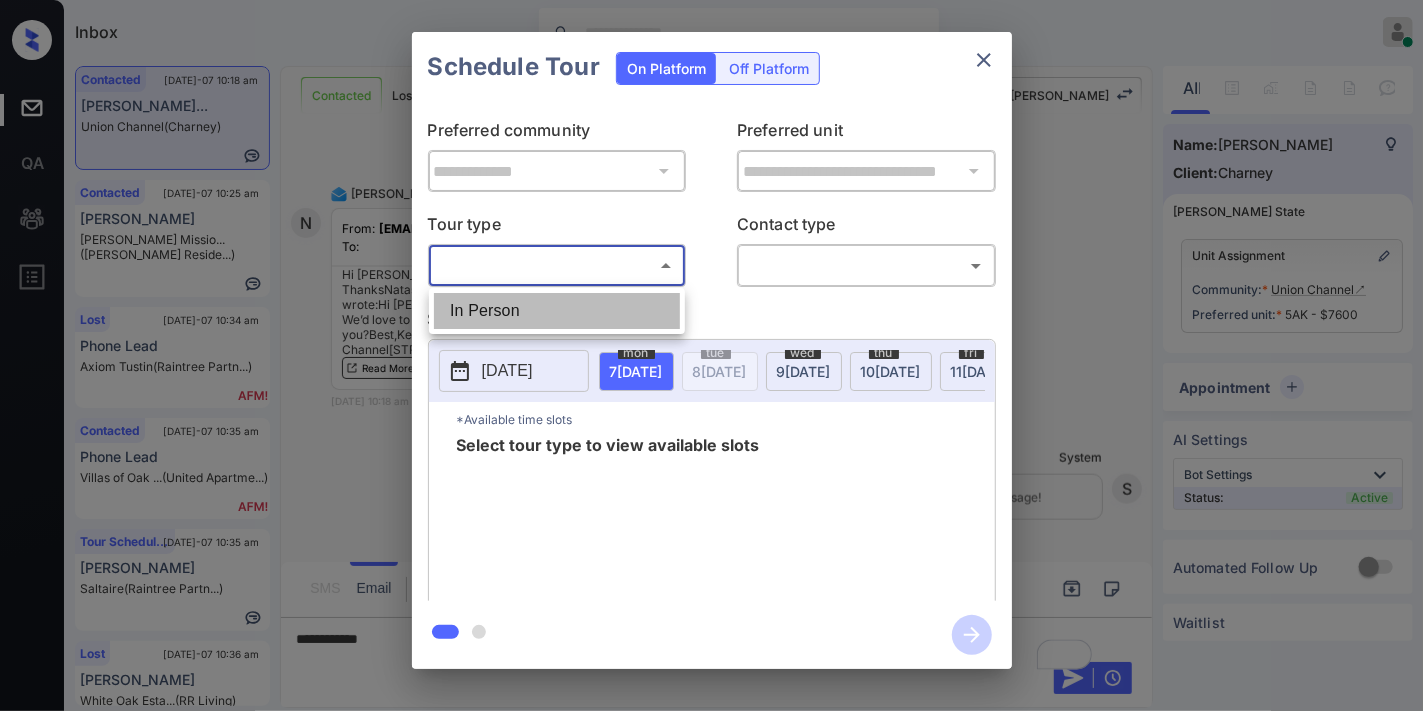 click on "In Person" at bounding box center (557, 311) 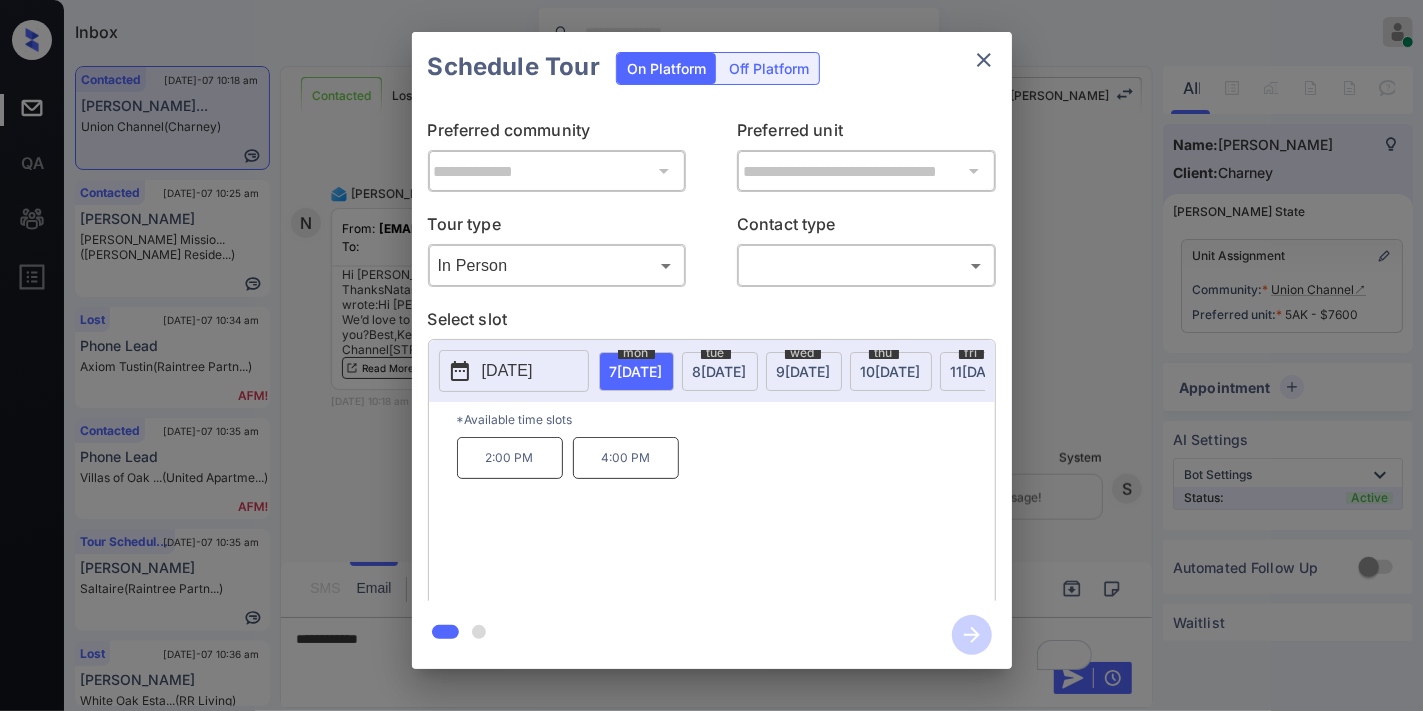 click on "8 JUL" at bounding box center [636, 371] 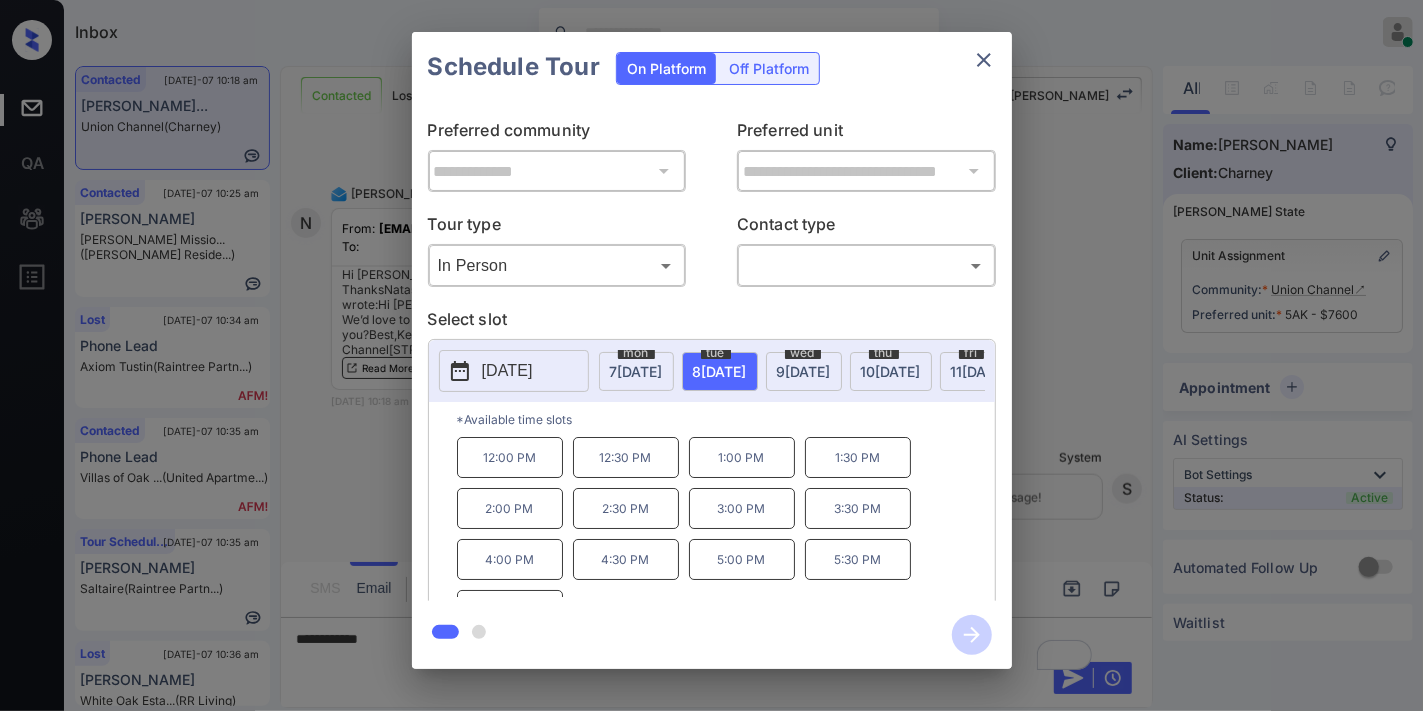 click on "**********" at bounding box center (711, 350) 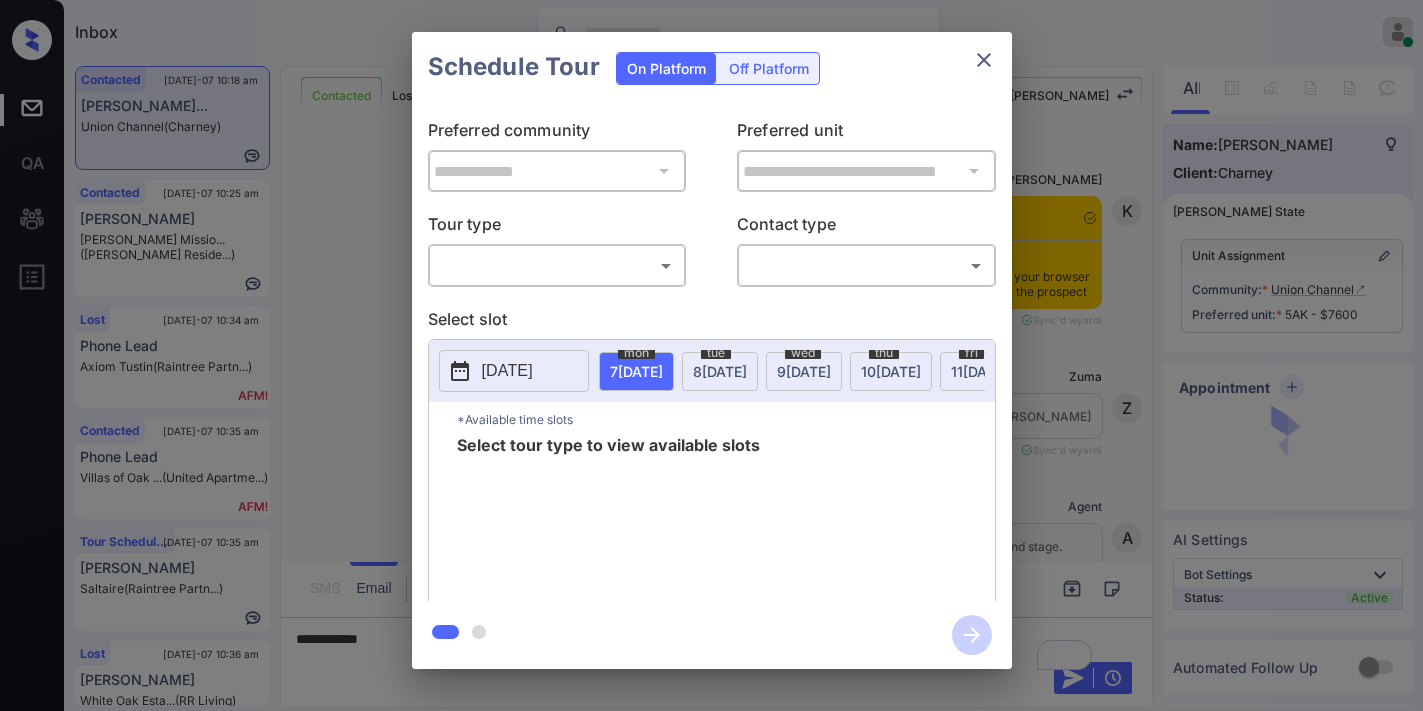 scroll, scrollTop: 0, scrollLeft: 0, axis: both 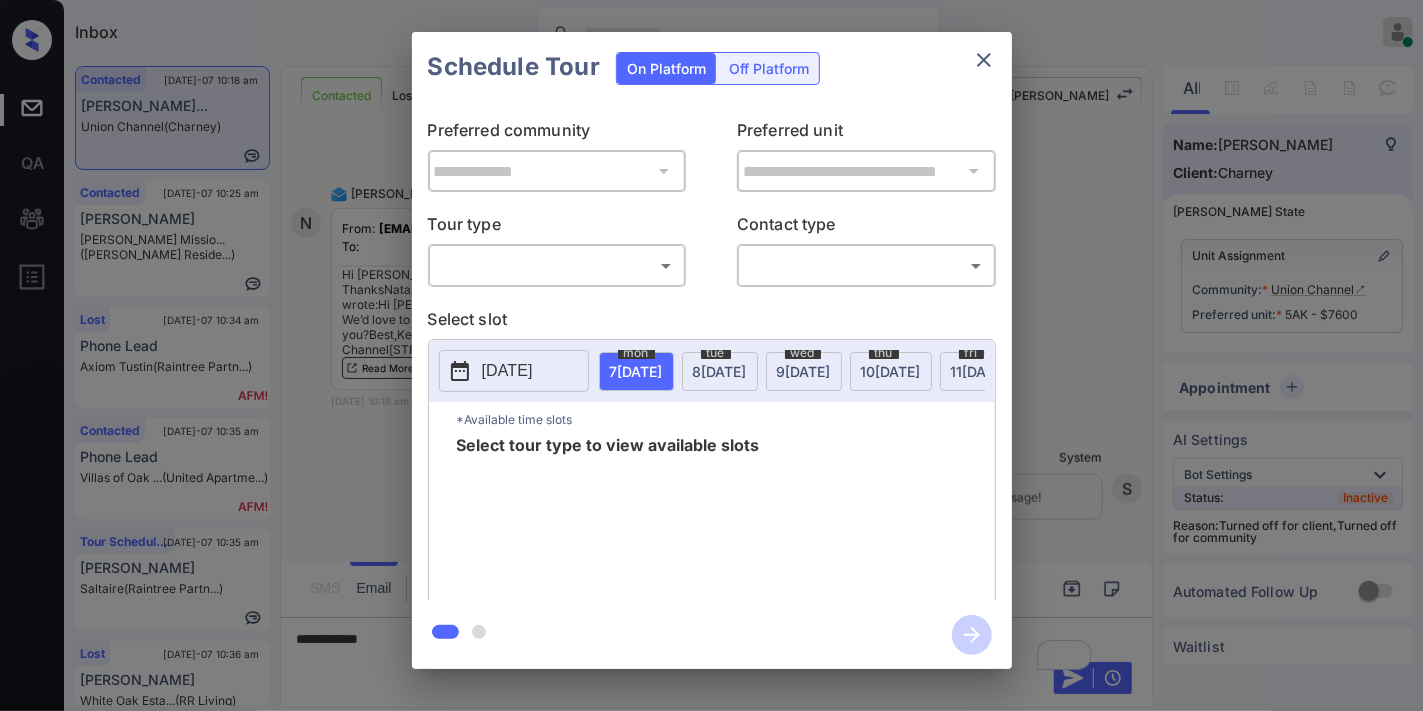 click on "Inbox [PERSON_NAME] Online Set yourself   offline Set yourself   on break Profile Switch to  dark  mode Sign out Contacted [DATE]-07 10:18 am   [PERSON_NAME]... Union Channel  (Charney) Contacted [DATE]-07 10:25 am   [PERSON_NAME] Missio...  ([PERSON_NAME] Reside...) Lost [DATE]-07 10:34 am   Phone Lead Axiom Tustin  (Raintree Partn...) Contacted [DATE]-07 10:35 am   Phone Lead Villas of Oak ...  (United Apartme...) Tour Scheduled [DATE]-07 10:35 am   [PERSON_NAME] Saltaire  (Raintree Partn...) Lost [DATE]-07 10:36 am   [PERSON_NAME] White Oak Esta...  (RR Living) Contacted Lost Lead Sentiment: Angry Upon sliding the acknowledgement:  Lead will move to lost stage. * ​ SMS and call option will be set to opt out. AFM will be turned off for the lead. Kelsey New Message [PERSON_NAME] Notes Note: [URL][DOMAIN_NAME] - Paste this link into your browser to view [PERSON_NAME] conversation with the prospect [DATE] 10:14 am  Sync'd w  yardi K New Message Zuma [DATE] 10:14 am  Sync'd w  yardi Z" at bounding box center (711, 355) 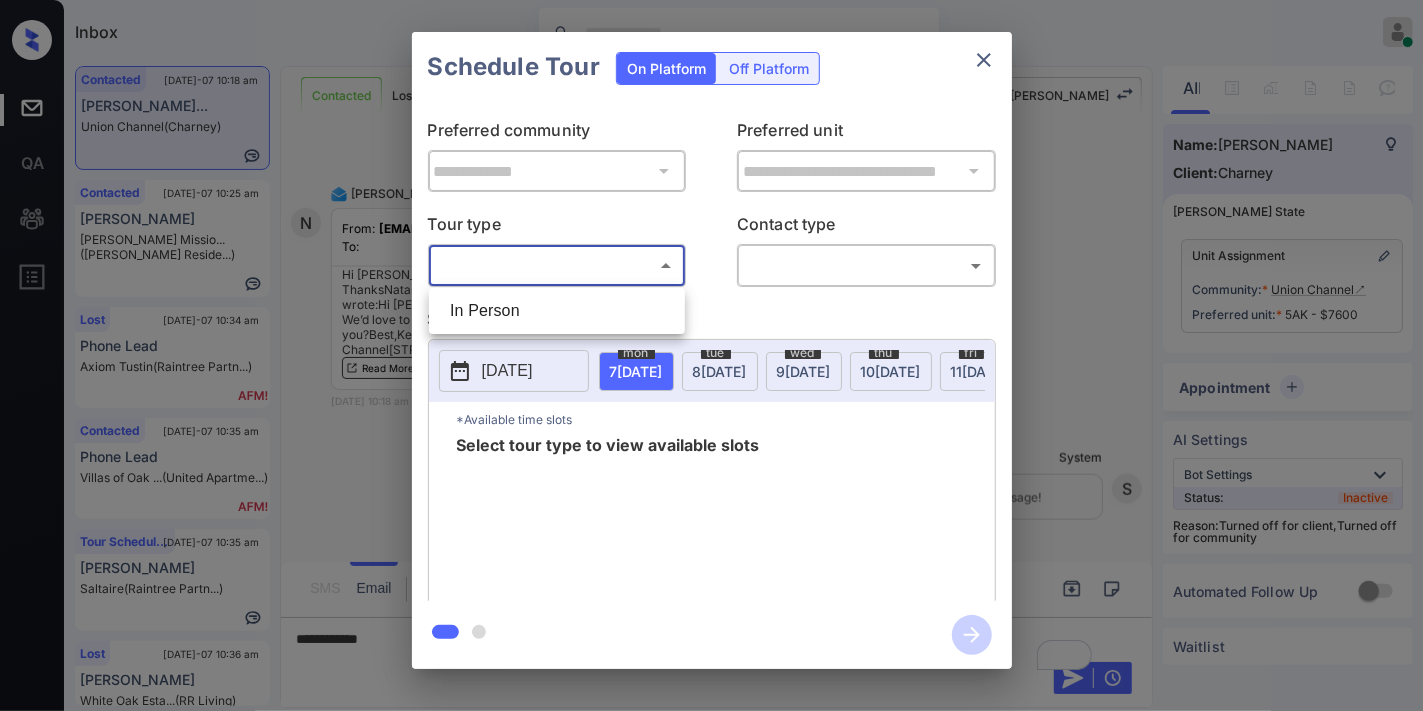 click on "In Person" at bounding box center [557, 311] 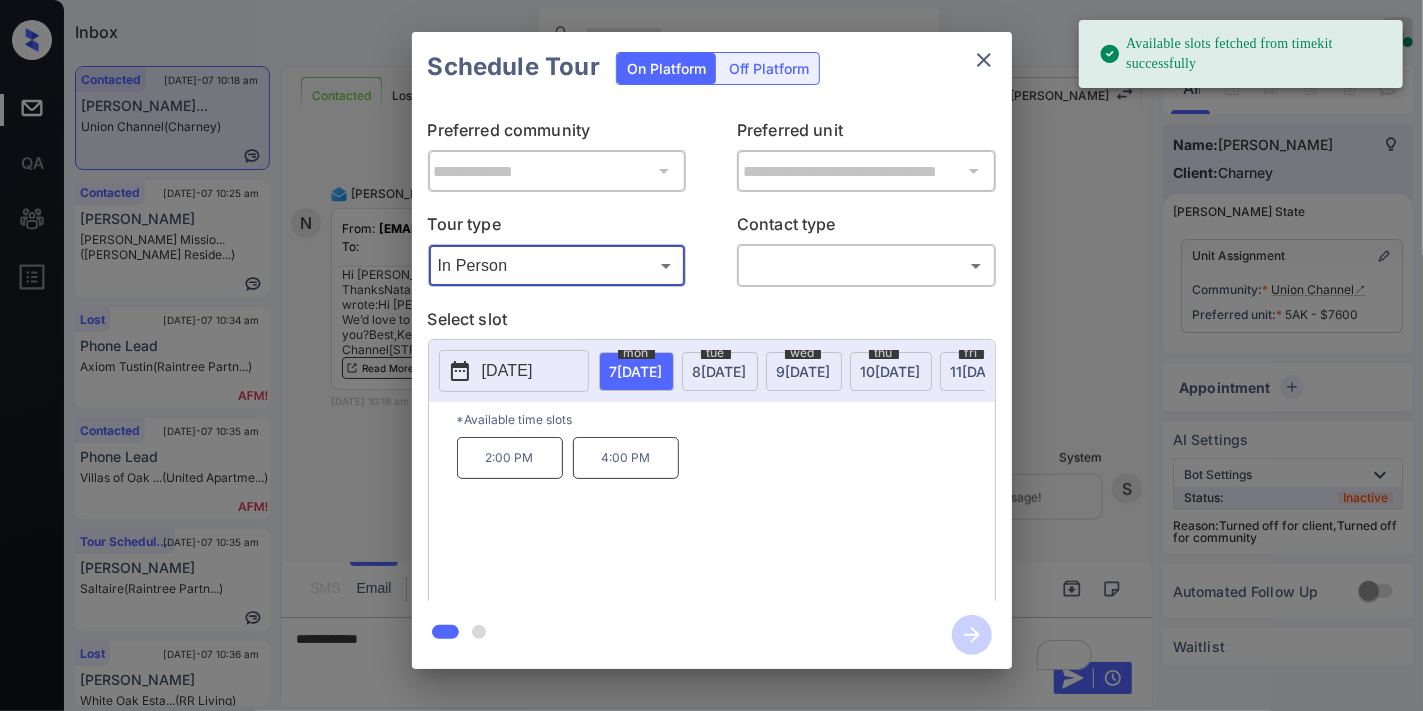 click on "[DATE]" at bounding box center [720, 371] 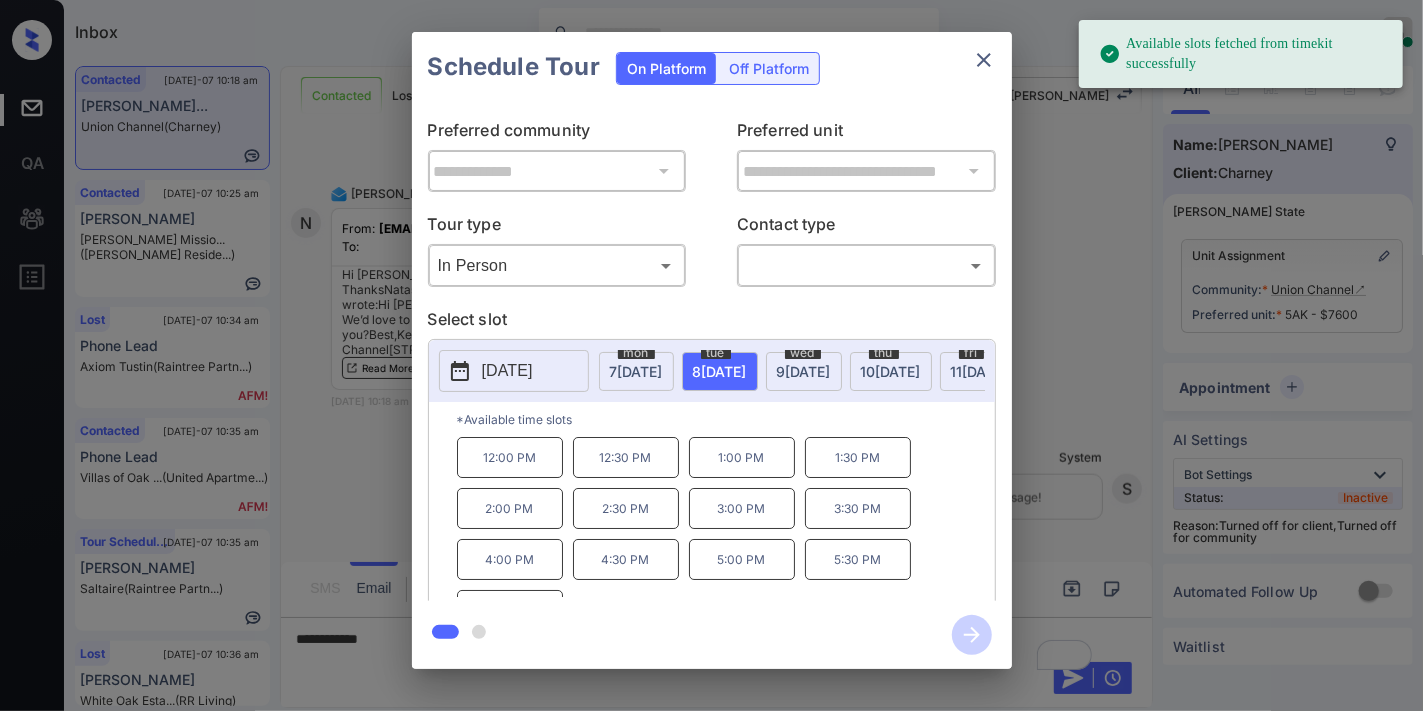 scroll, scrollTop: 34, scrollLeft: 0, axis: vertical 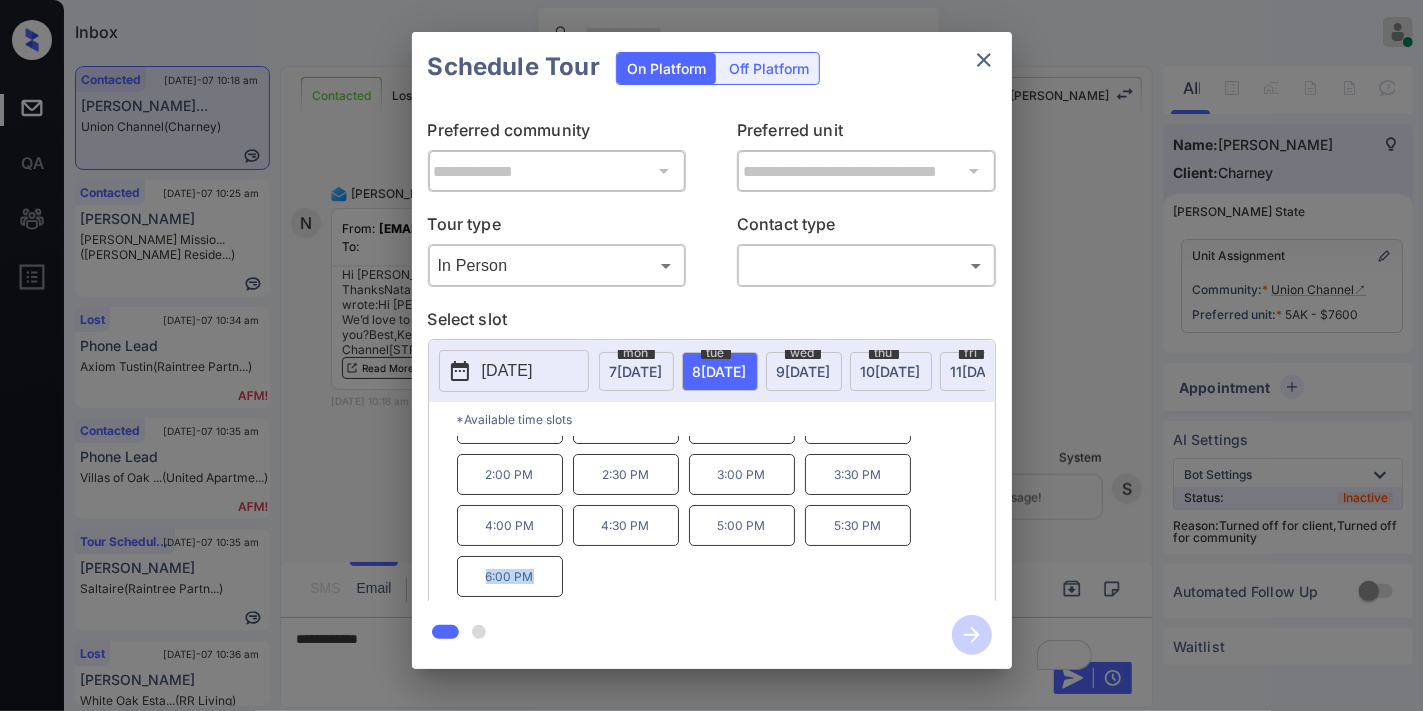 click on "*Available time slots 12:00 PM 12:30 PM 1:00 PM 1:30 PM 2:00 PM 2:30 PM 3:00 PM 3:30 PM 4:00 PM 4:30 PM 5:00 PM 5:30 PM 6:00 PM" at bounding box center [712, 504] 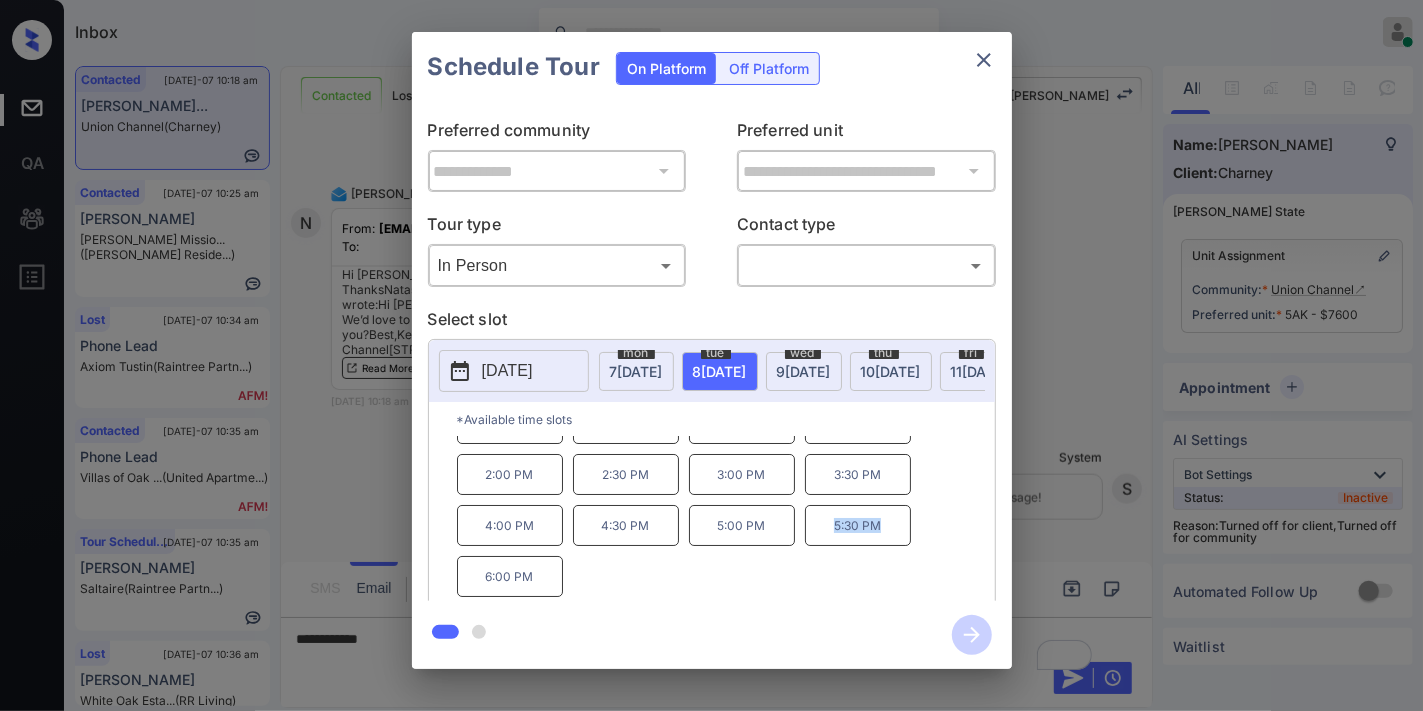 drag, startPoint x: 894, startPoint y: 533, endPoint x: 812, endPoint y: 534, distance: 82.006096 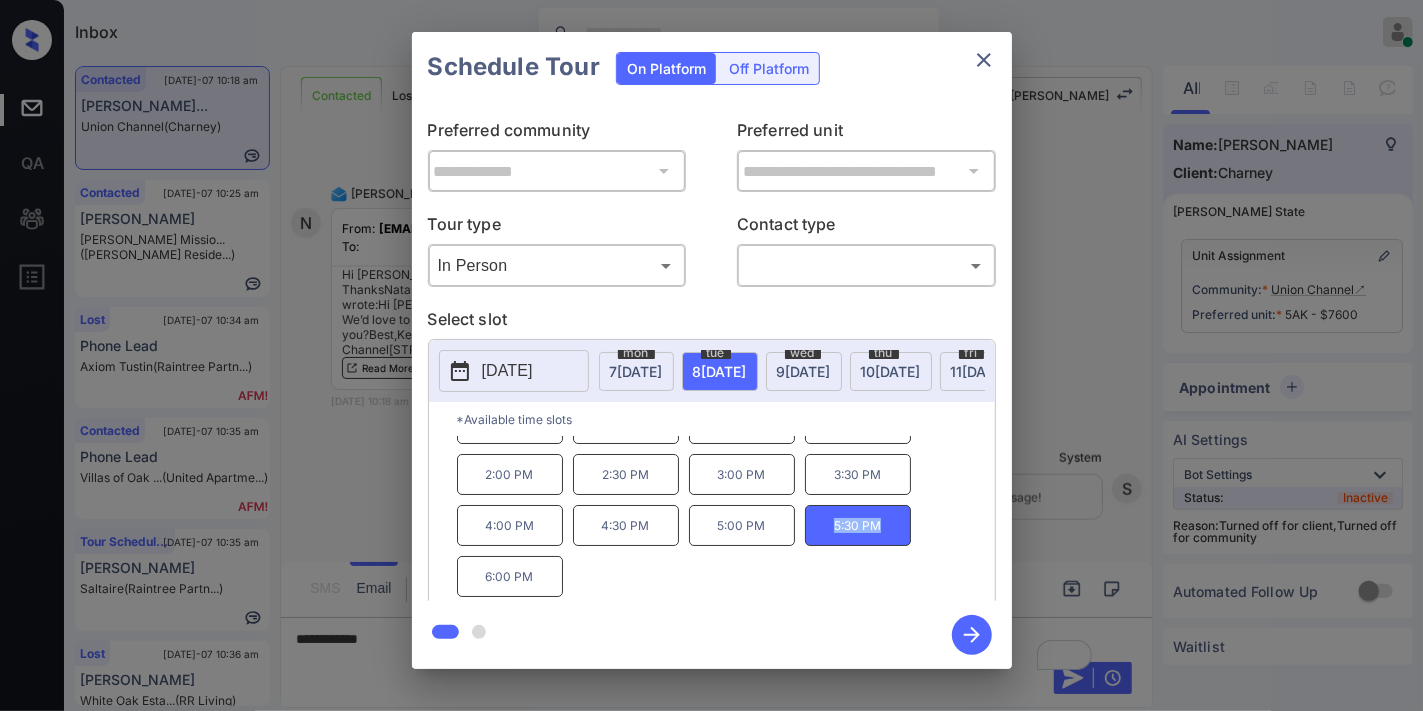 copy on "5:30 PM" 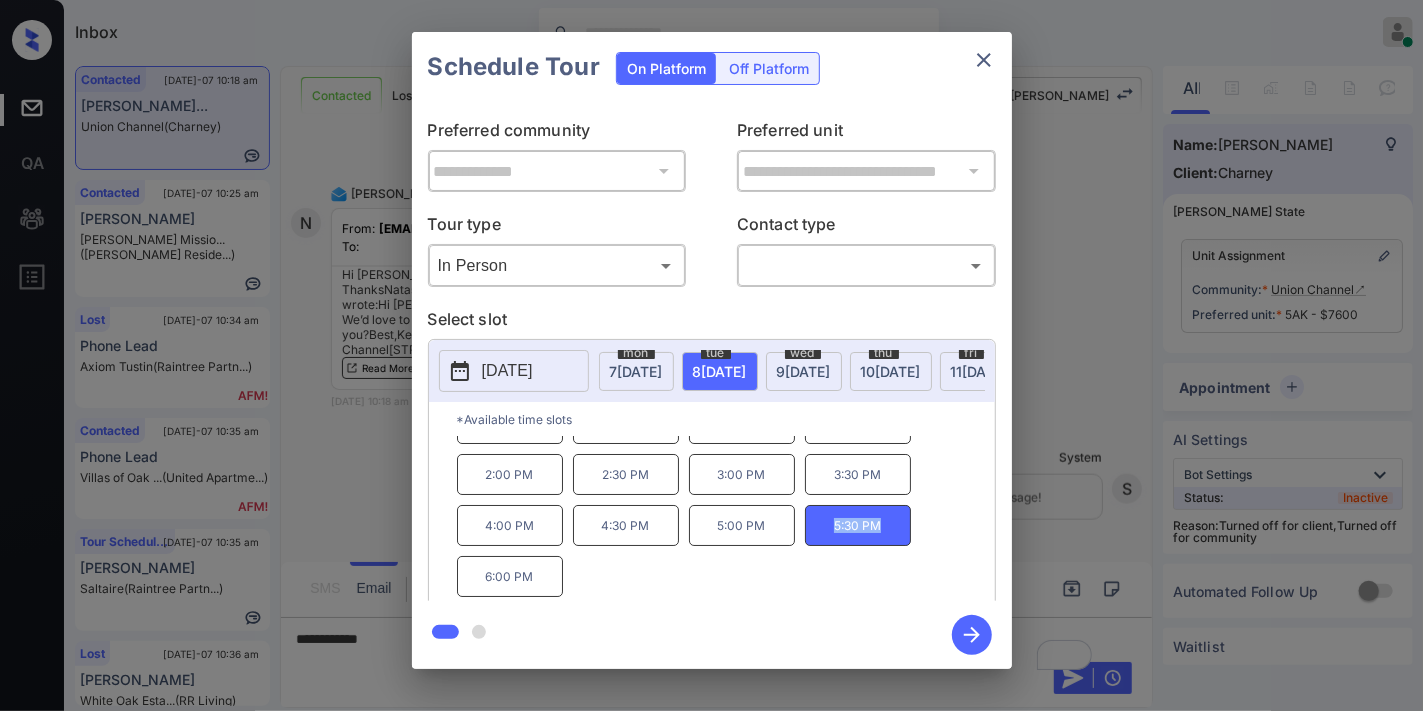 click 